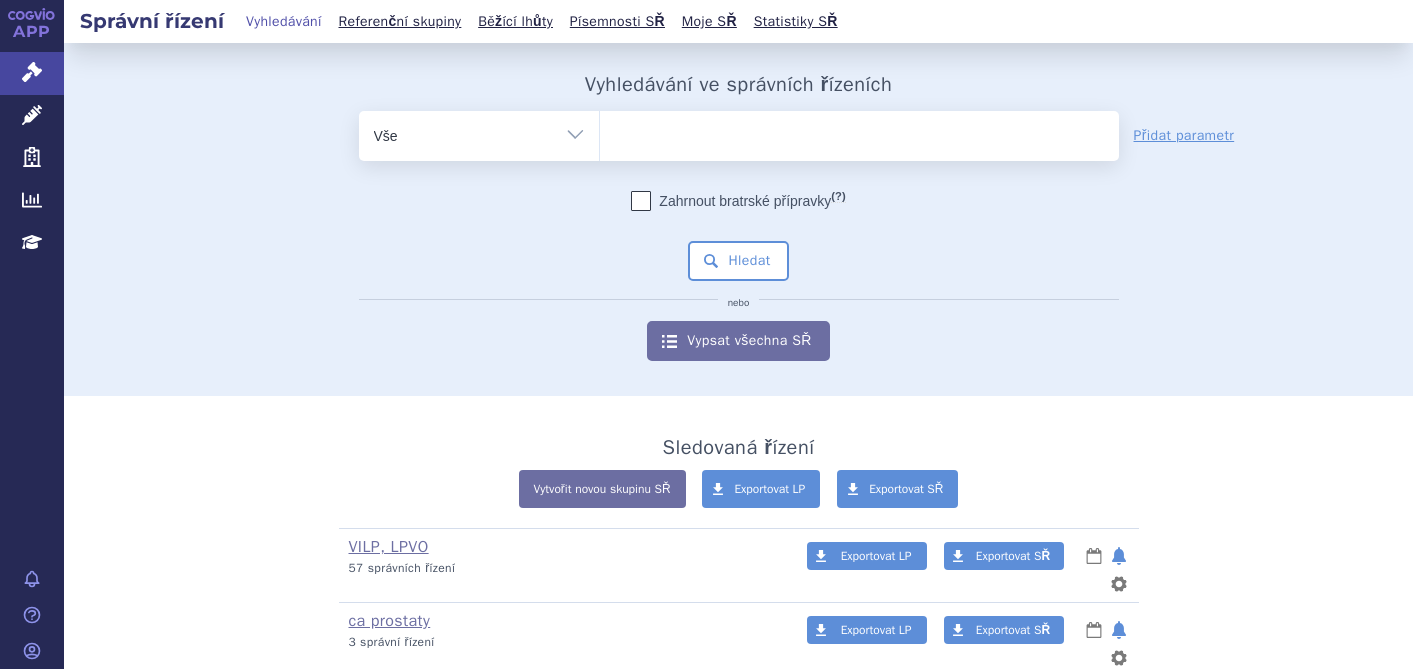 scroll, scrollTop: 0, scrollLeft: 0, axis: both 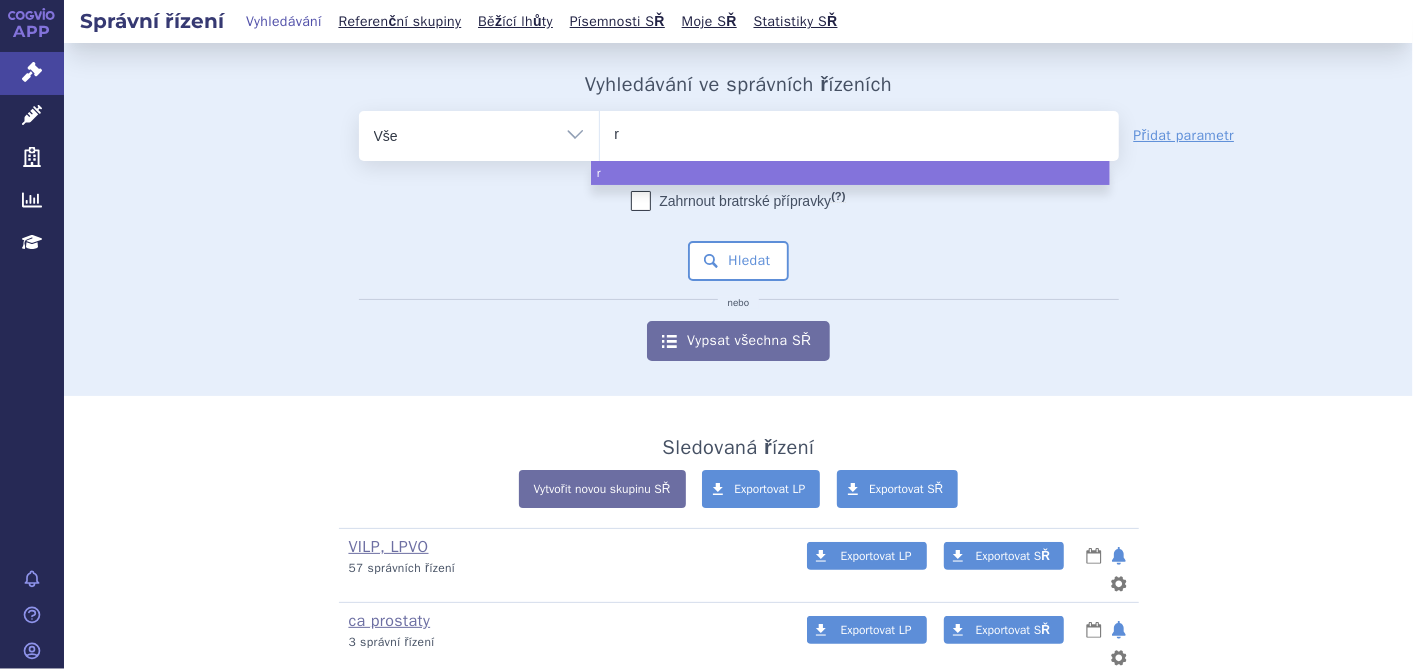 type on "re" 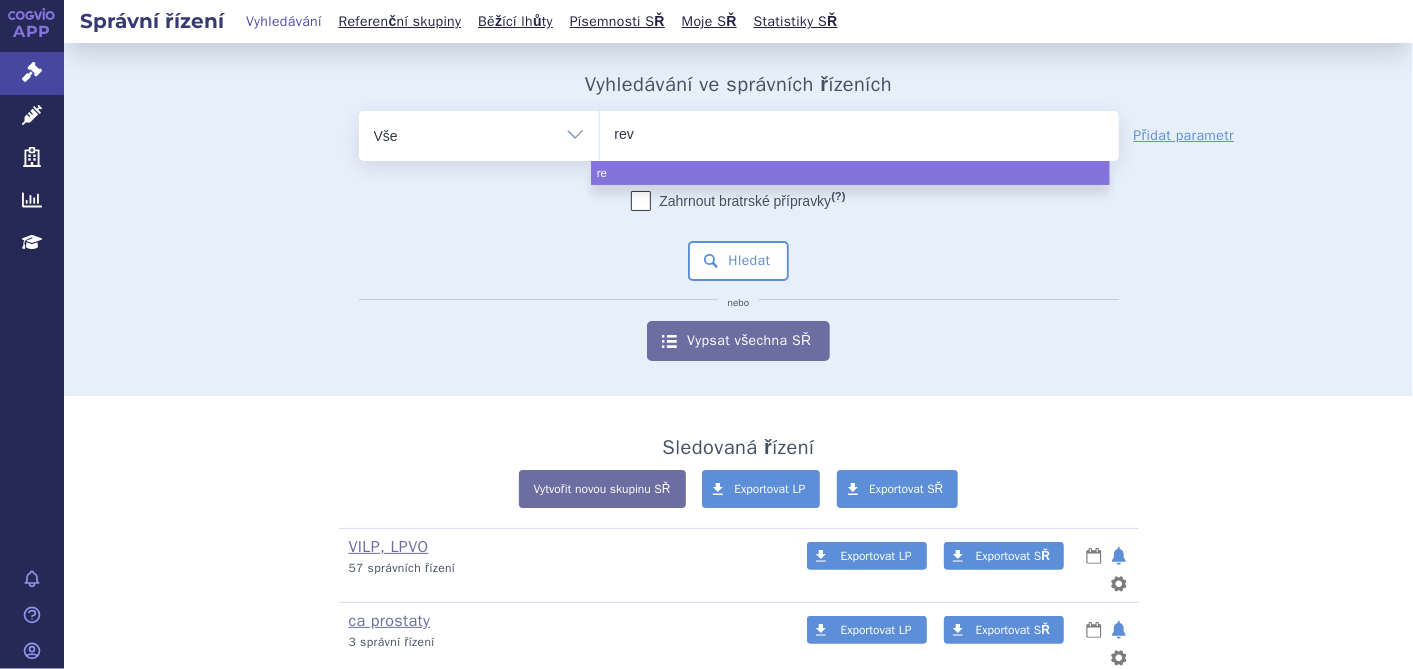 type on "revl" 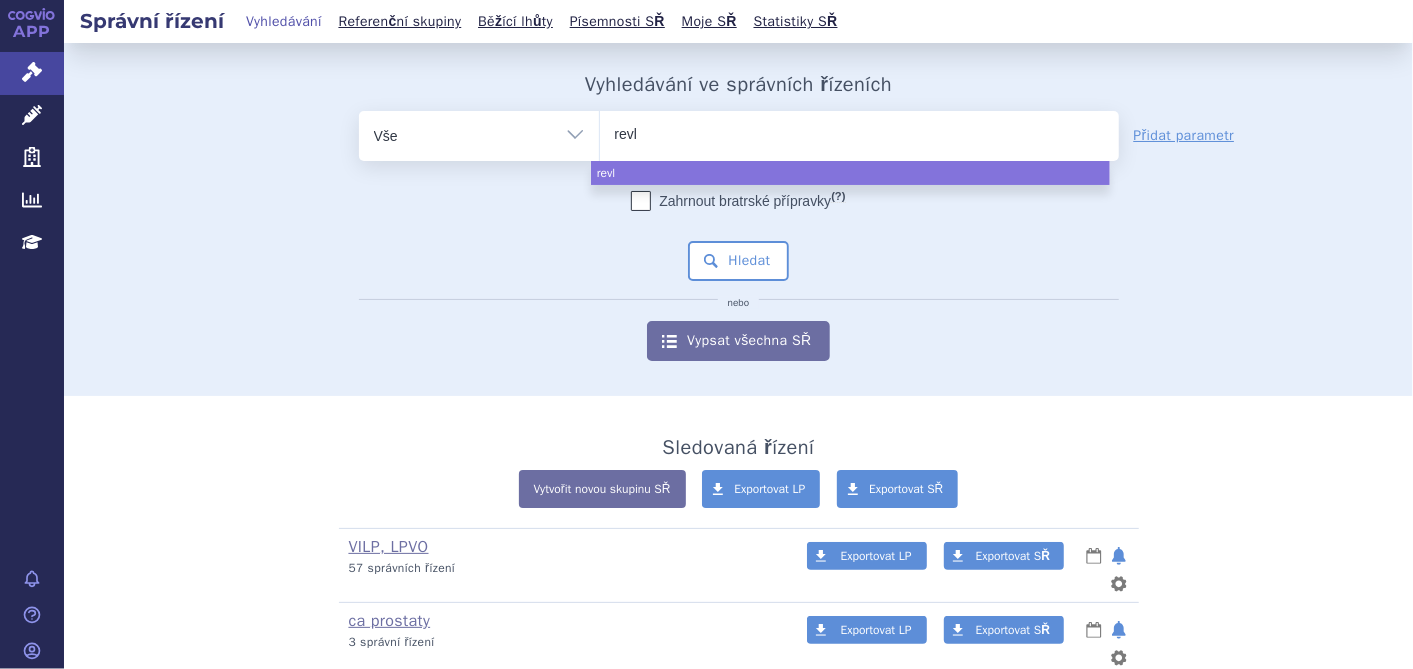 type on "revli" 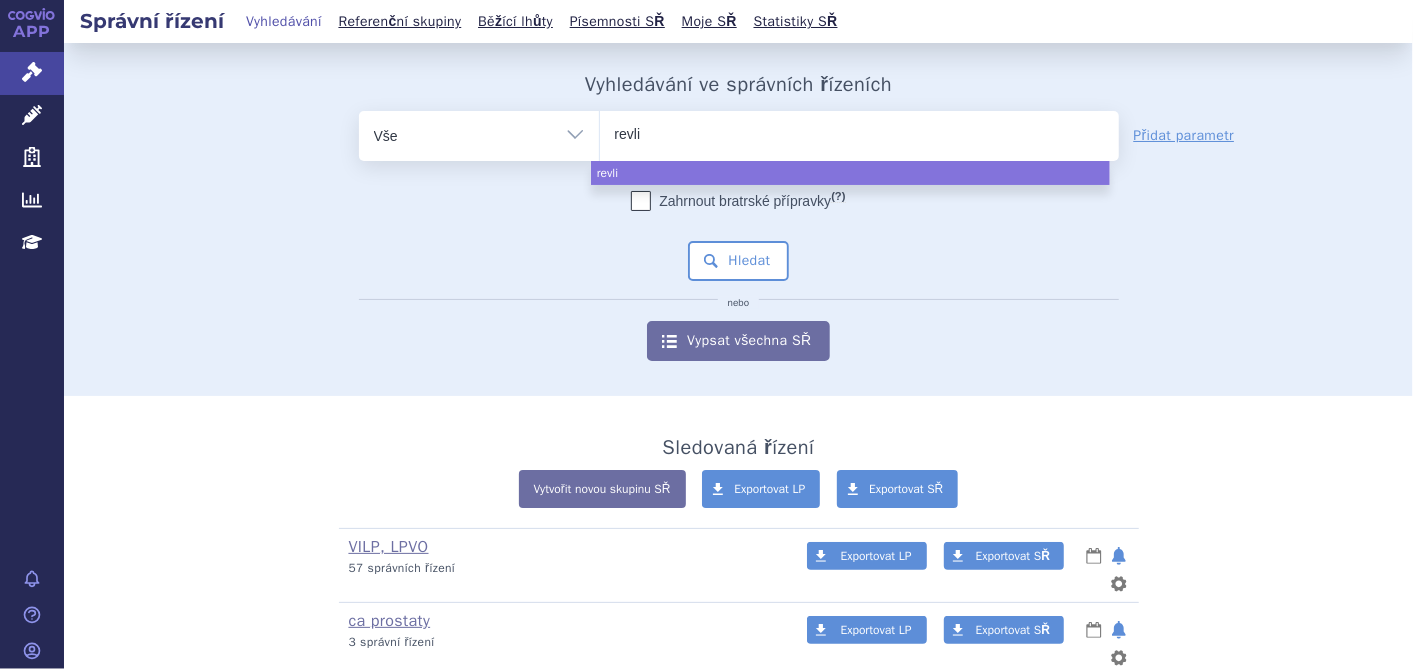 type on "revlim" 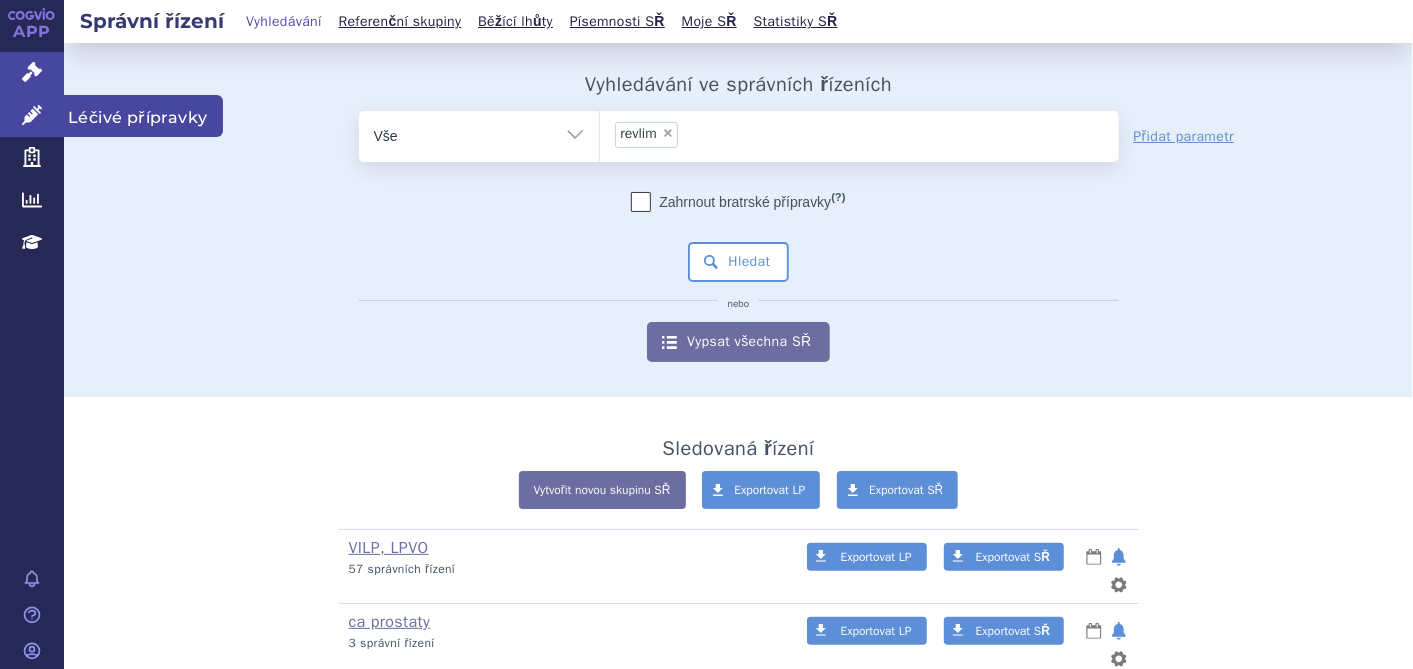 click at bounding box center (32, 115) 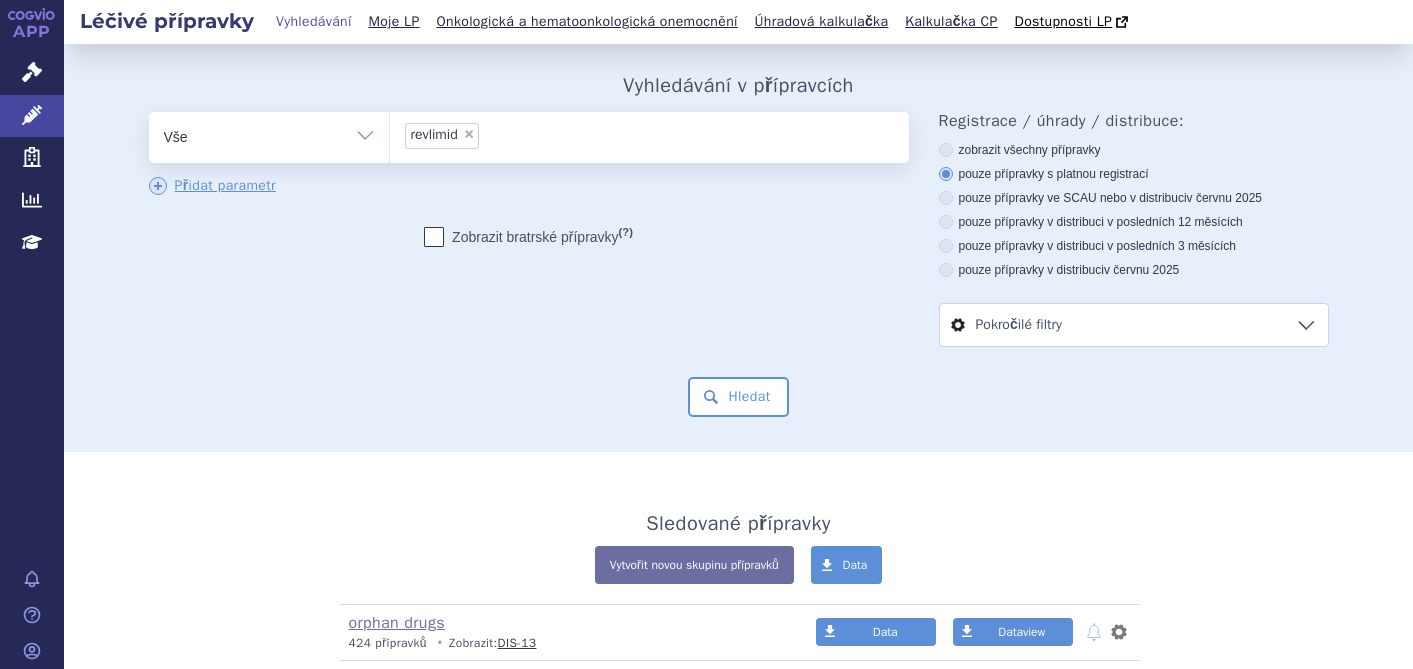 scroll, scrollTop: 0, scrollLeft: 0, axis: both 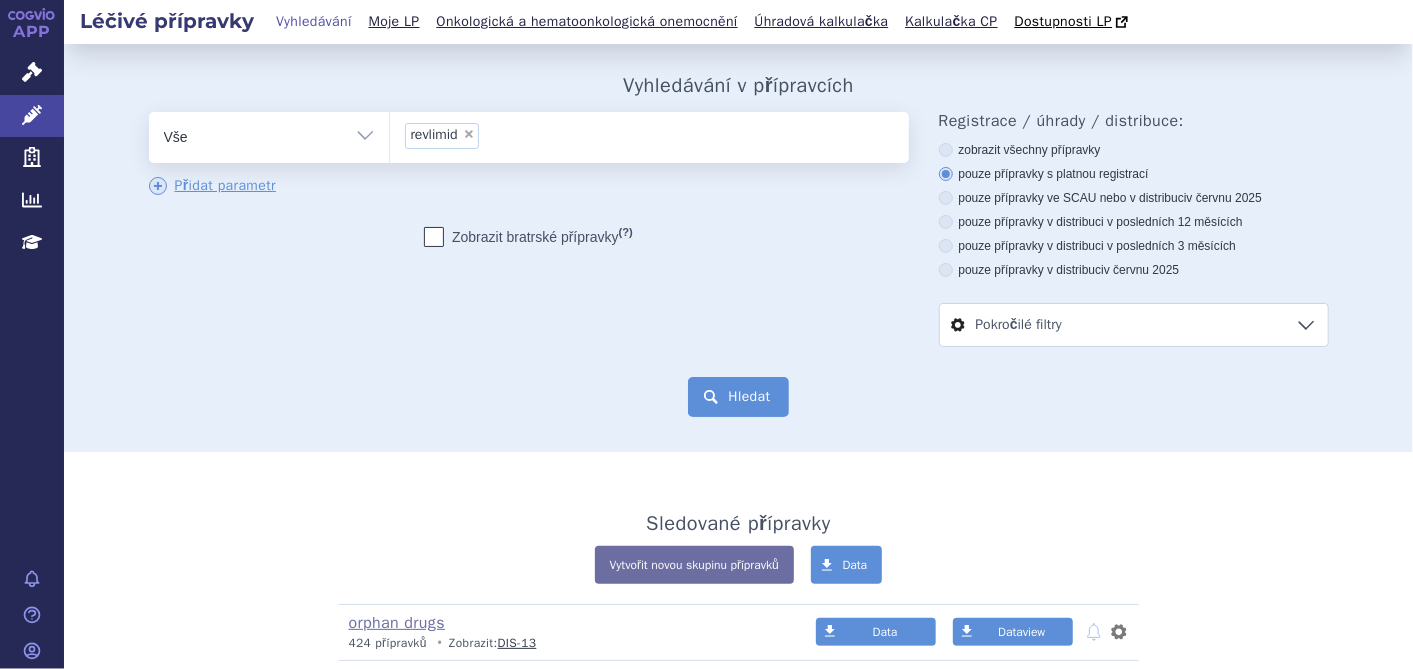 click on "Hledat" at bounding box center [738, 397] 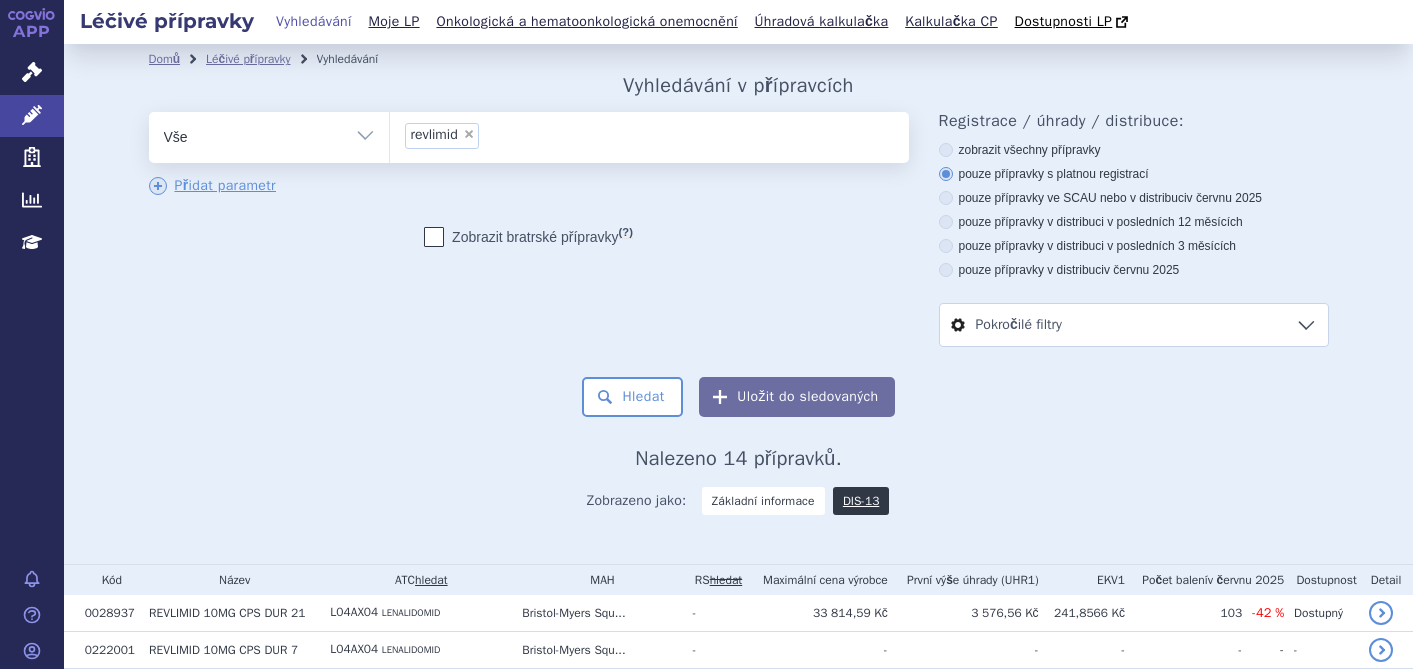scroll, scrollTop: 0, scrollLeft: 0, axis: both 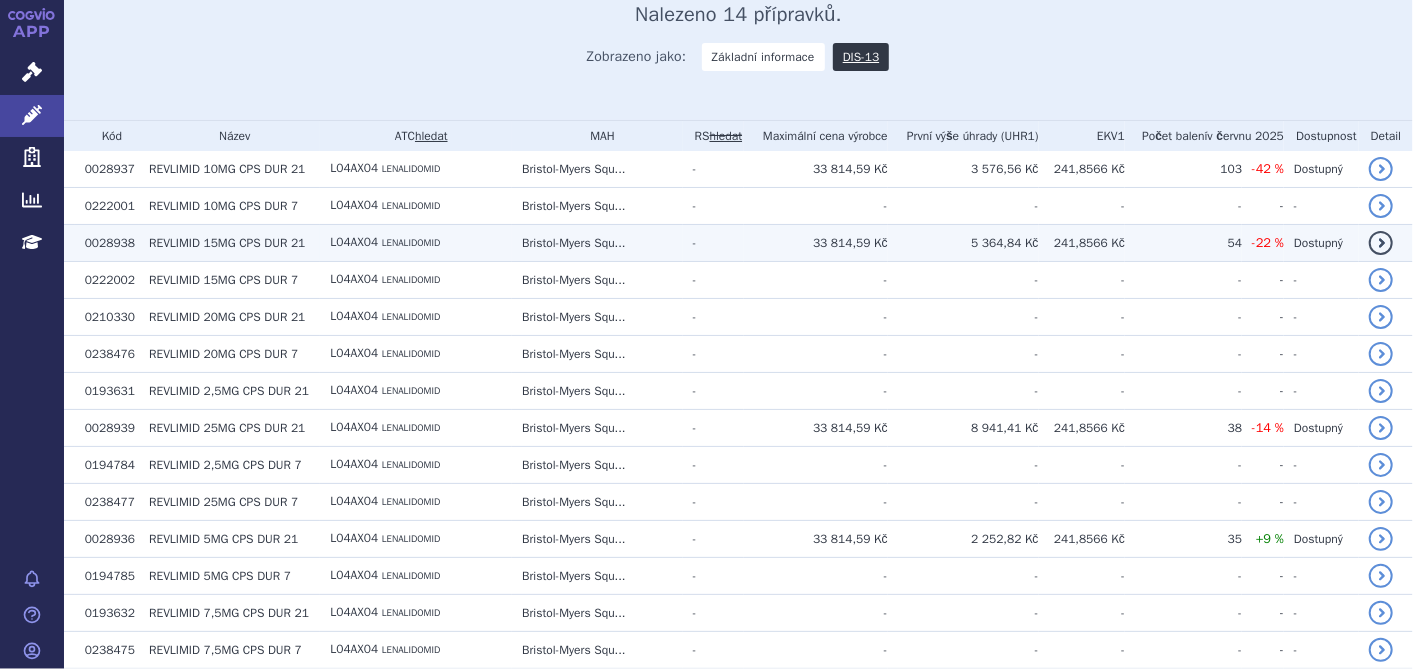 click on "LENALIDOMID" at bounding box center (411, 169) 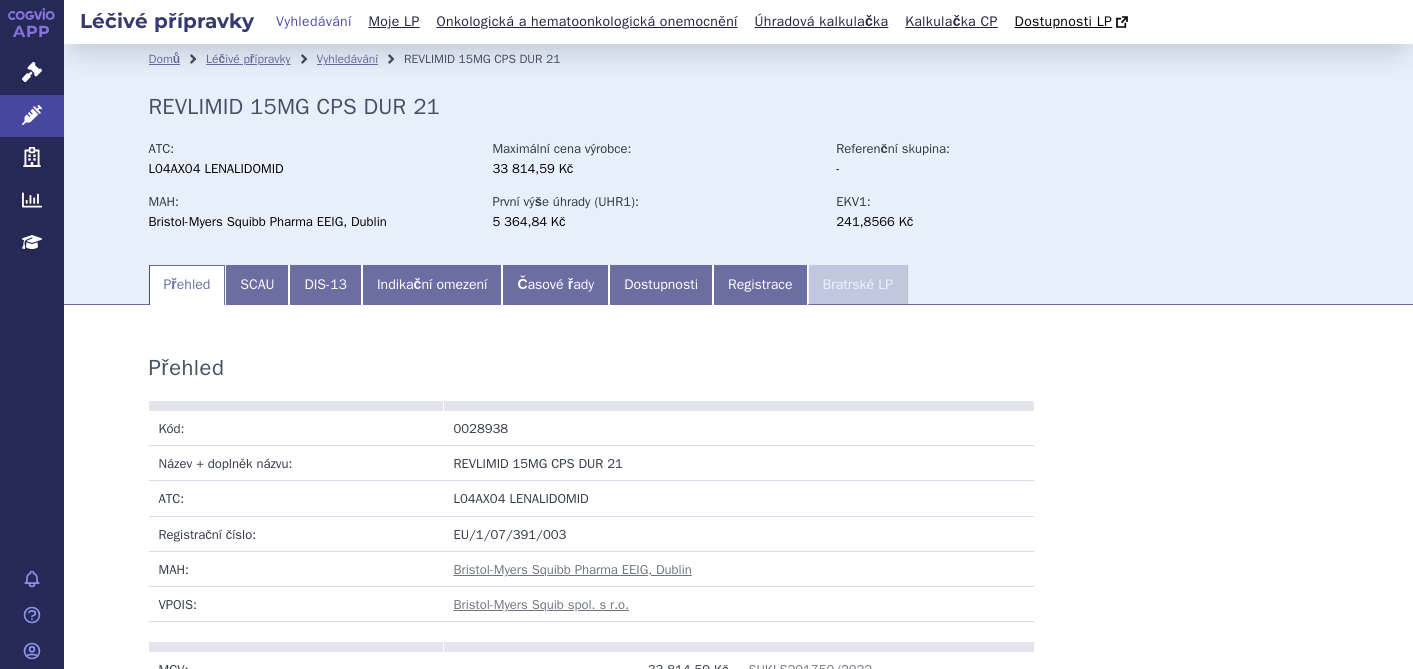scroll, scrollTop: 0, scrollLeft: 0, axis: both 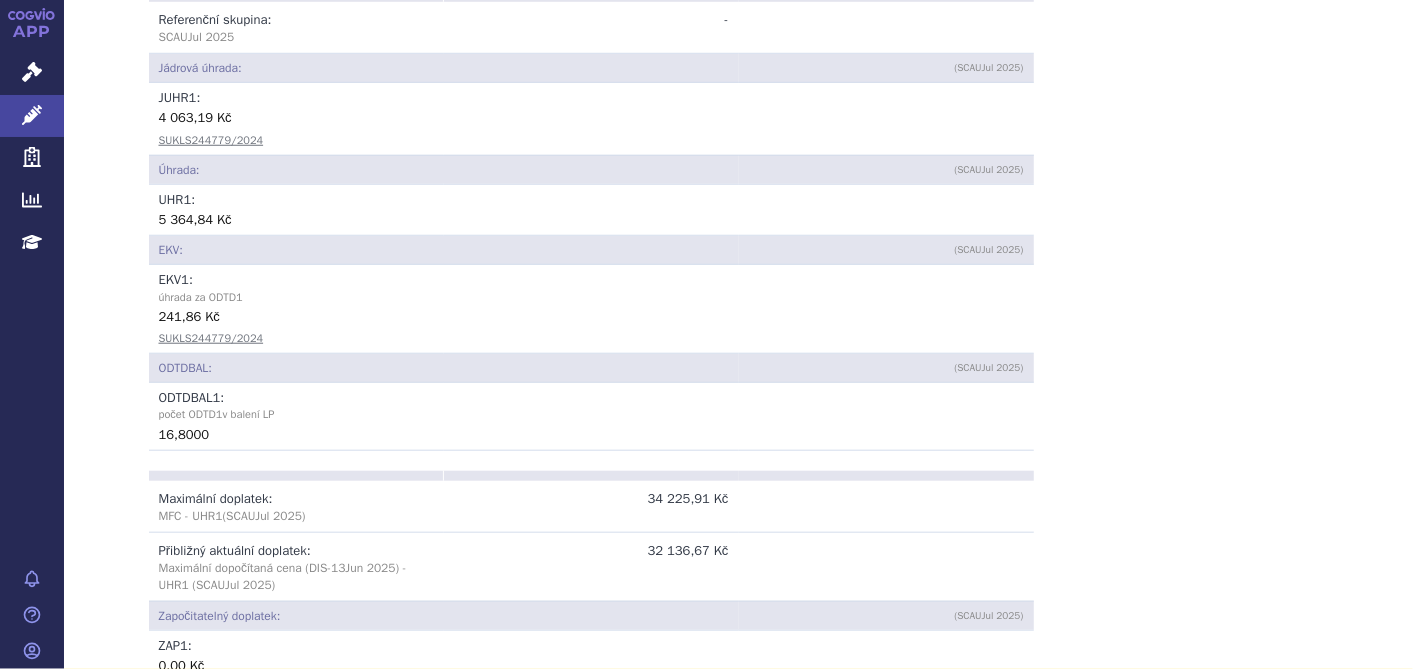 drag, startPoint x: 748, startPoint y: 197, endPoint x: 739, endPoint y: 190, distance: 11.401754 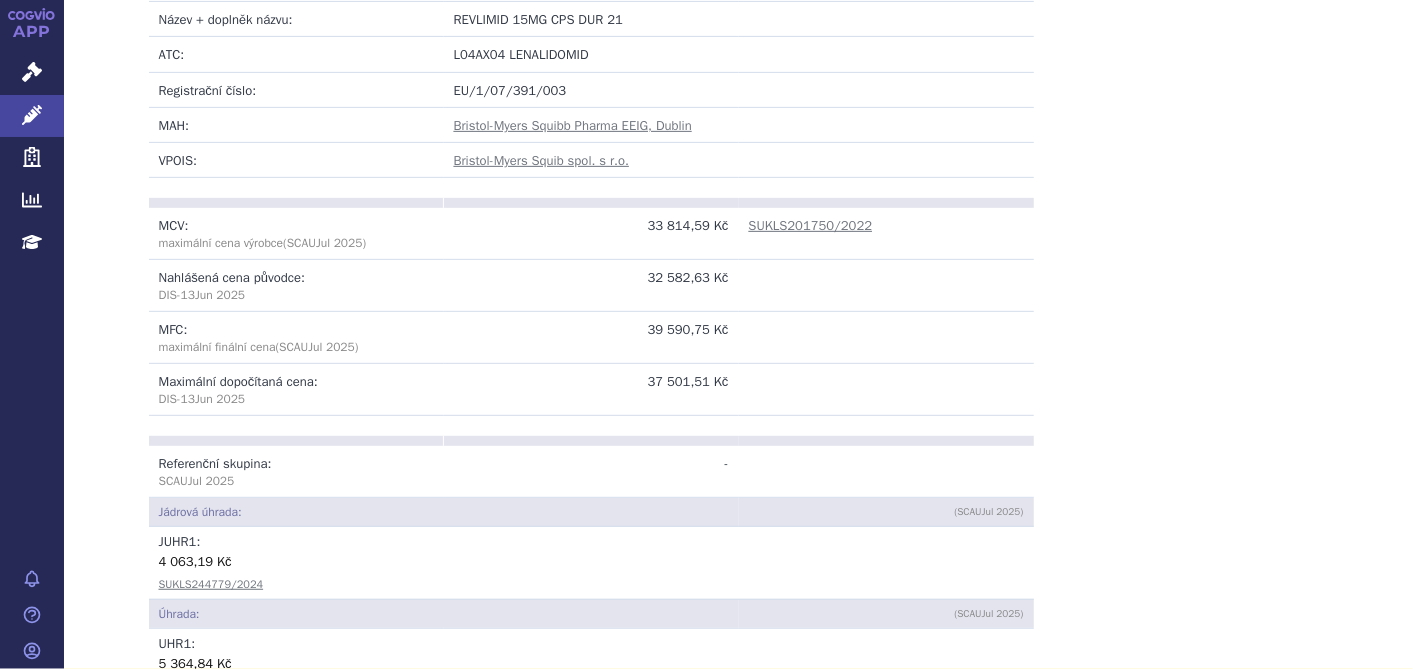 scroll, scrollTop: 111, scrollLeft: 0, axis: vertical 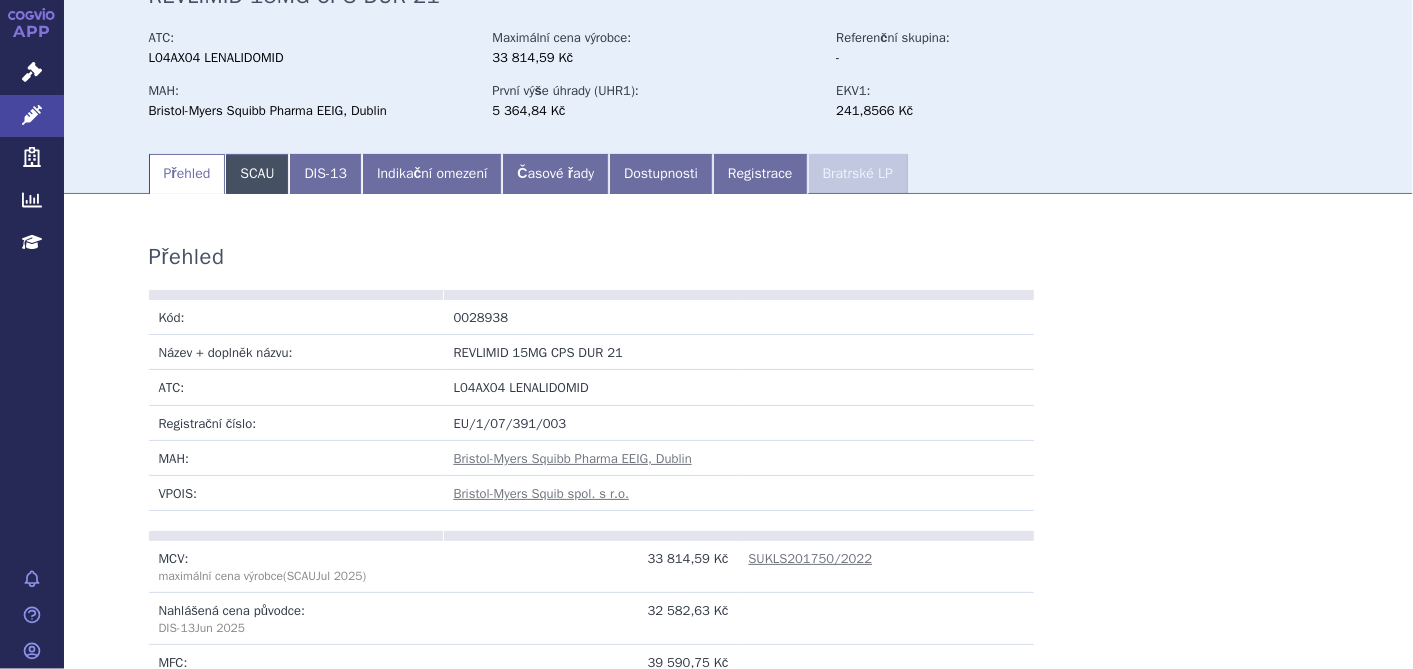 click on "SCAU" at bounding box center (257, 174) 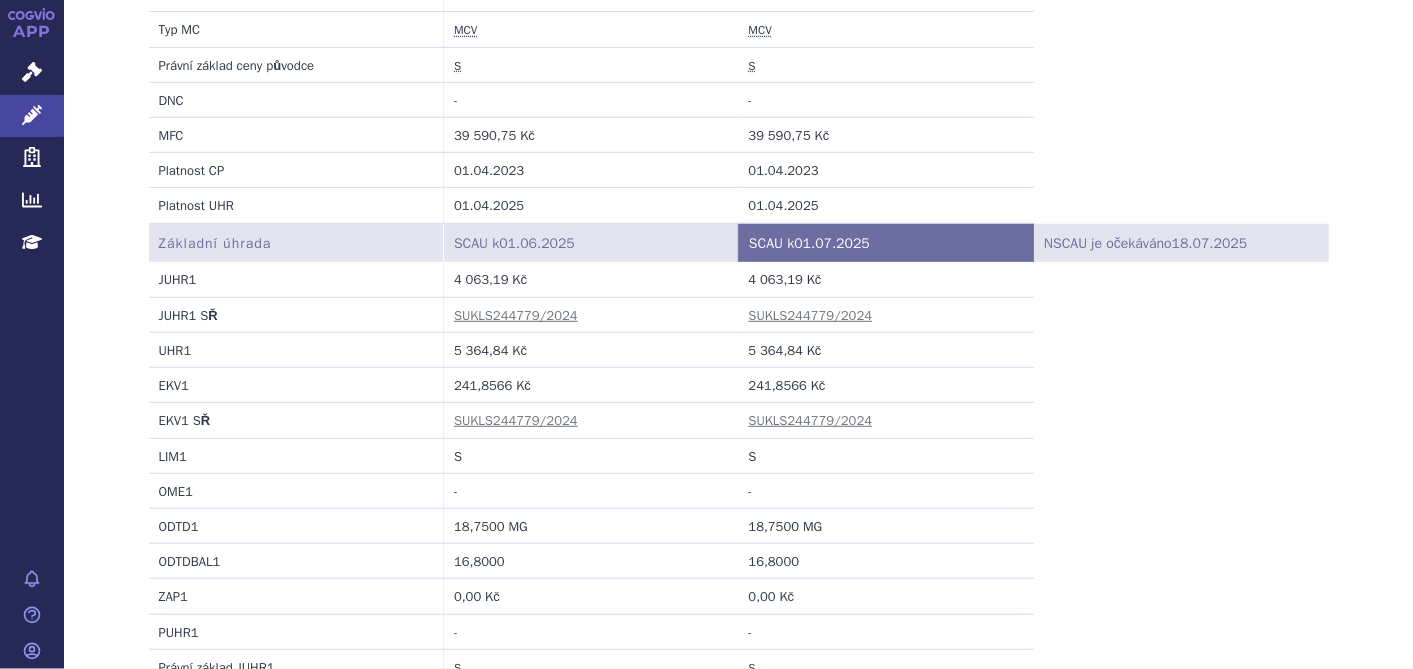 scroll, scrollTop: 555, scrollLeft: 0, axis: vertical 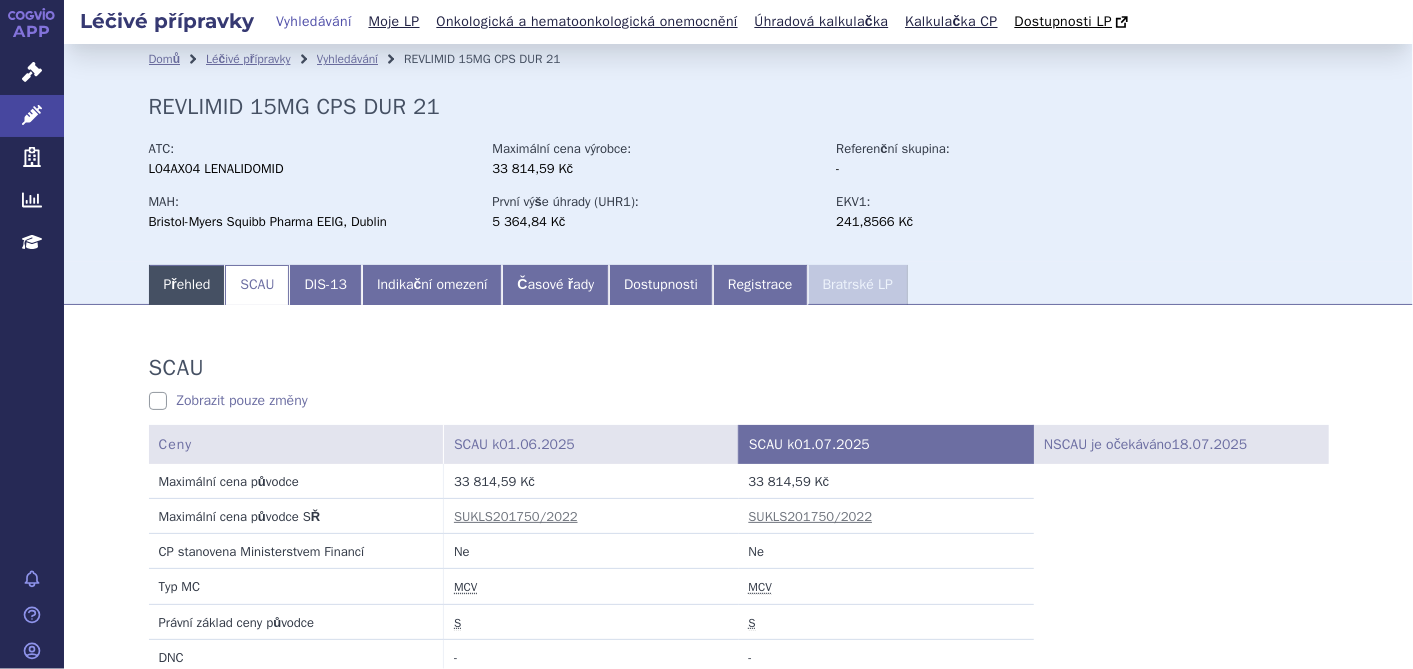 click on "Přehled" at bounding box center [187, 285] 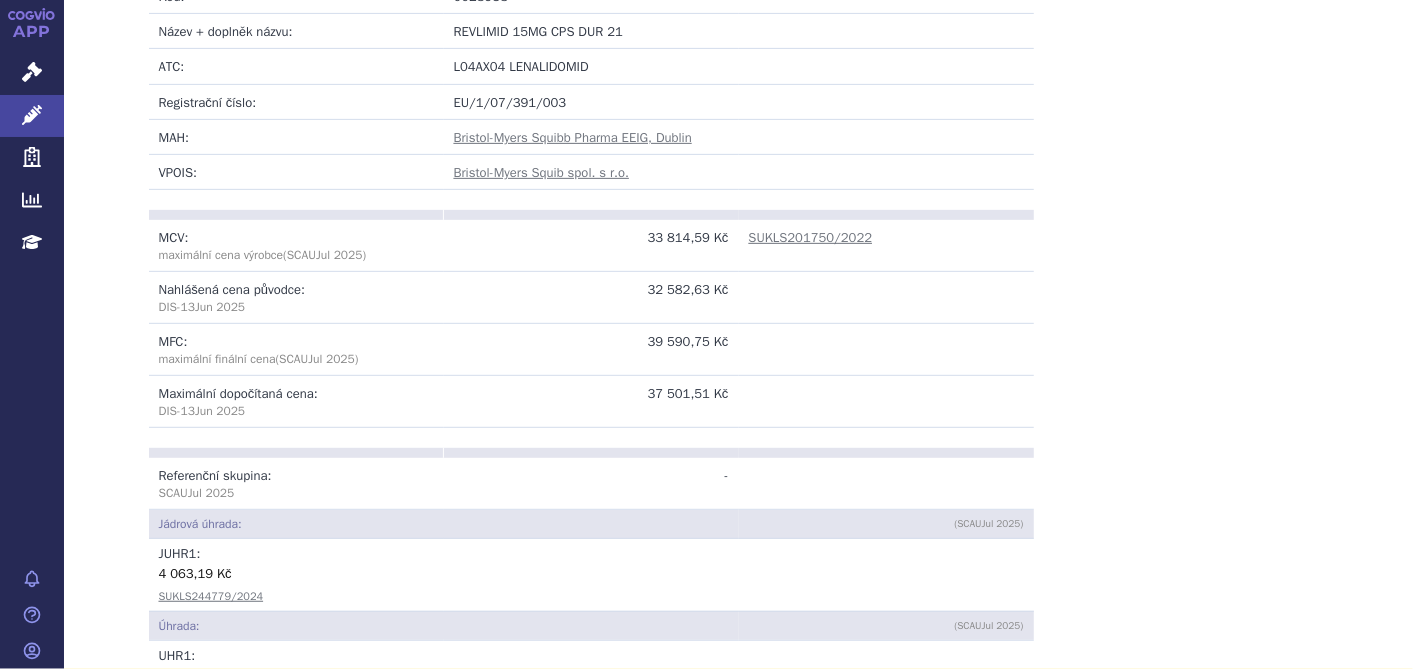 scroll, scrollTop: 444, scrollLeft: 0, axis: vertical 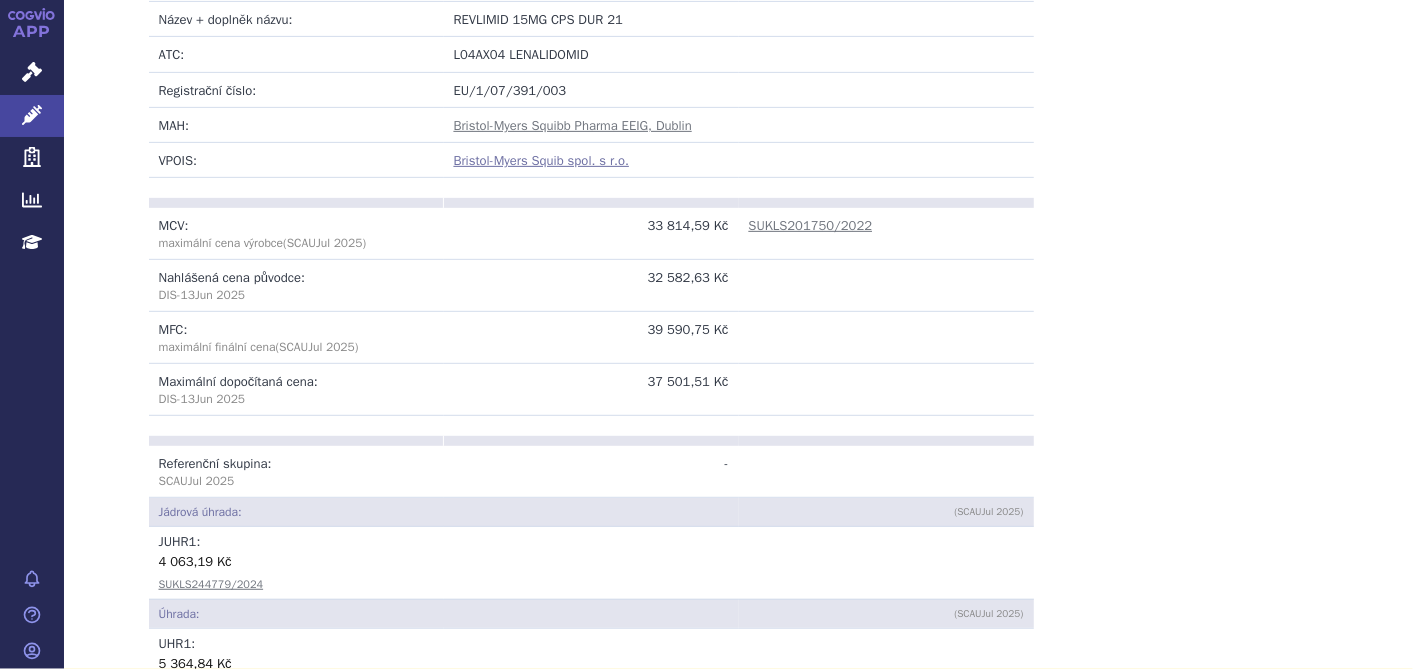 click on "Bristol-Myers Squib spol. s r.o." at bounding box center (542, 160) 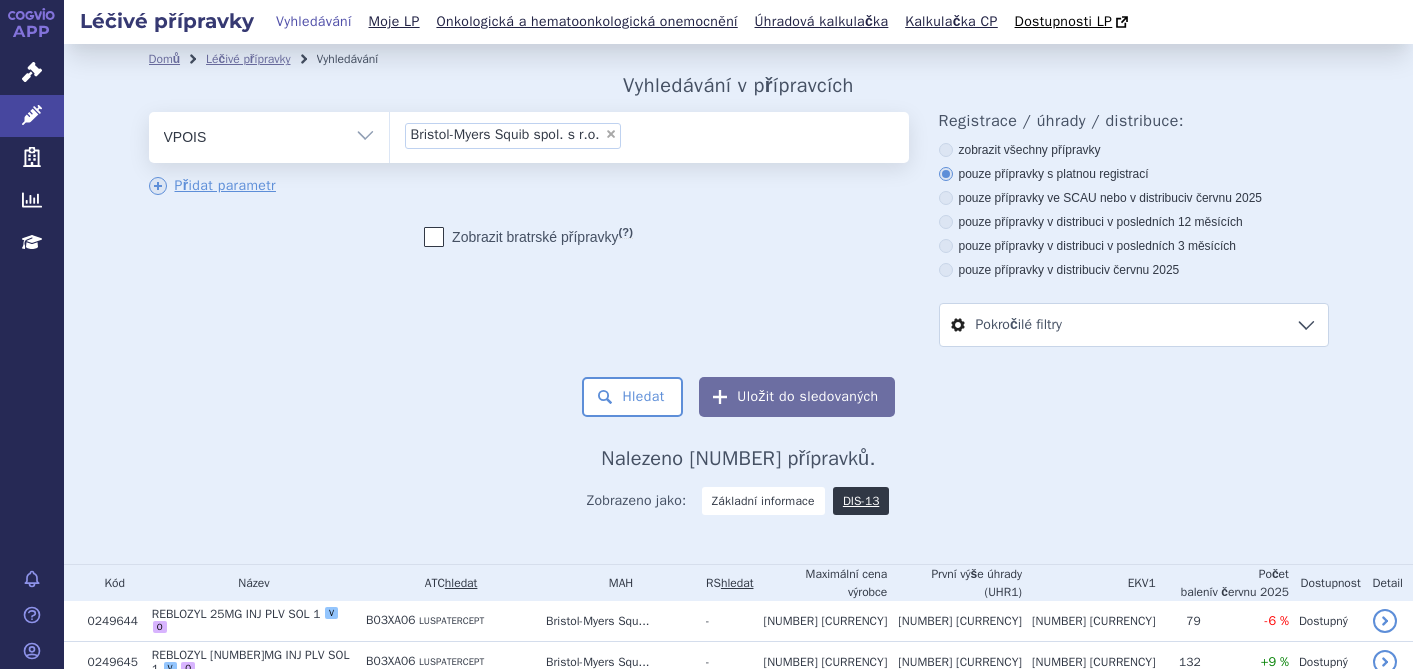 scroll, scrollTop: 0, scrollLeft: 0, axis: both 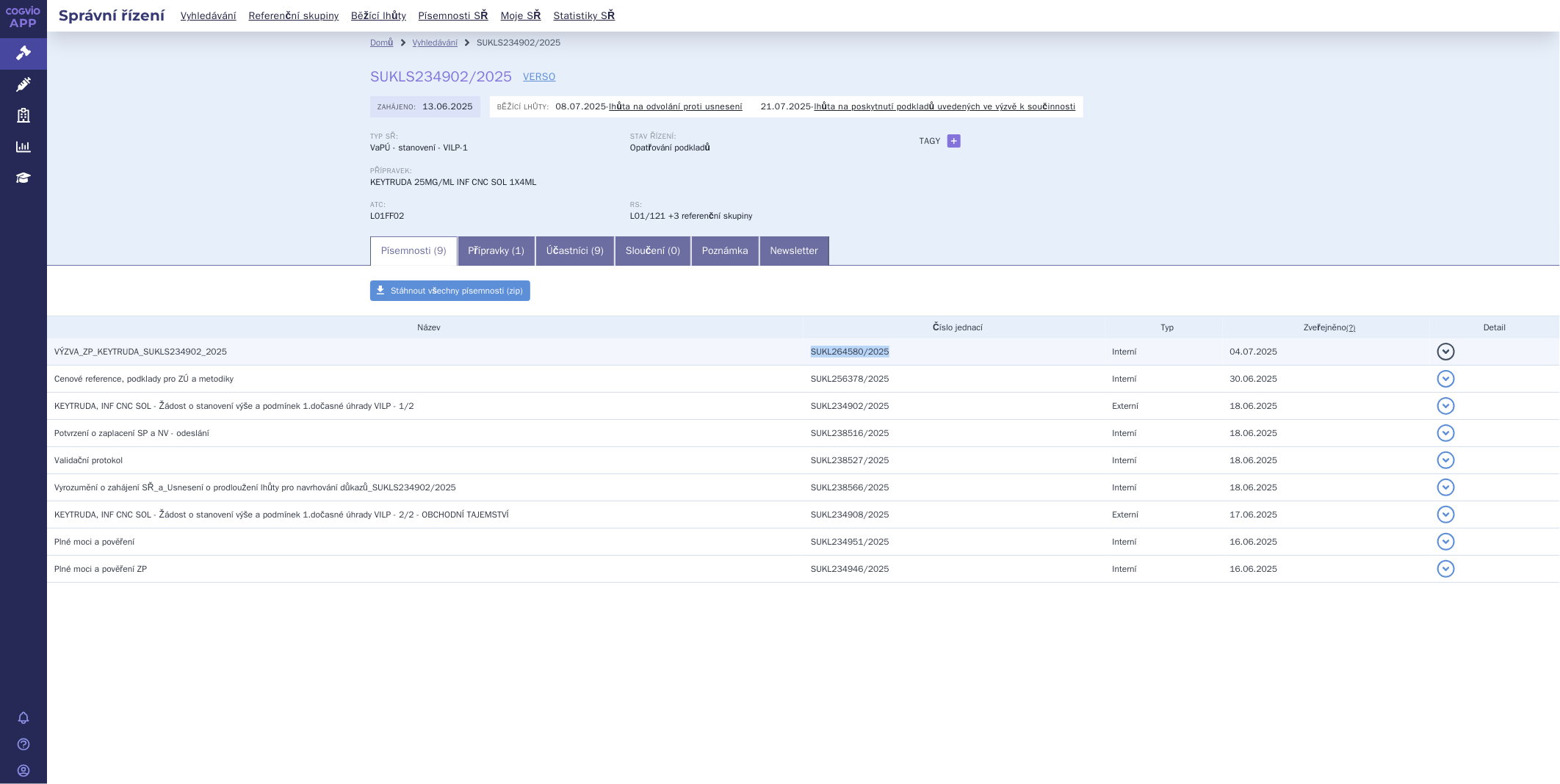 drag, startPoint x: 896, startPoint y: 350, endPoint x: 790, endPoint y: 353, distance: 106.04244 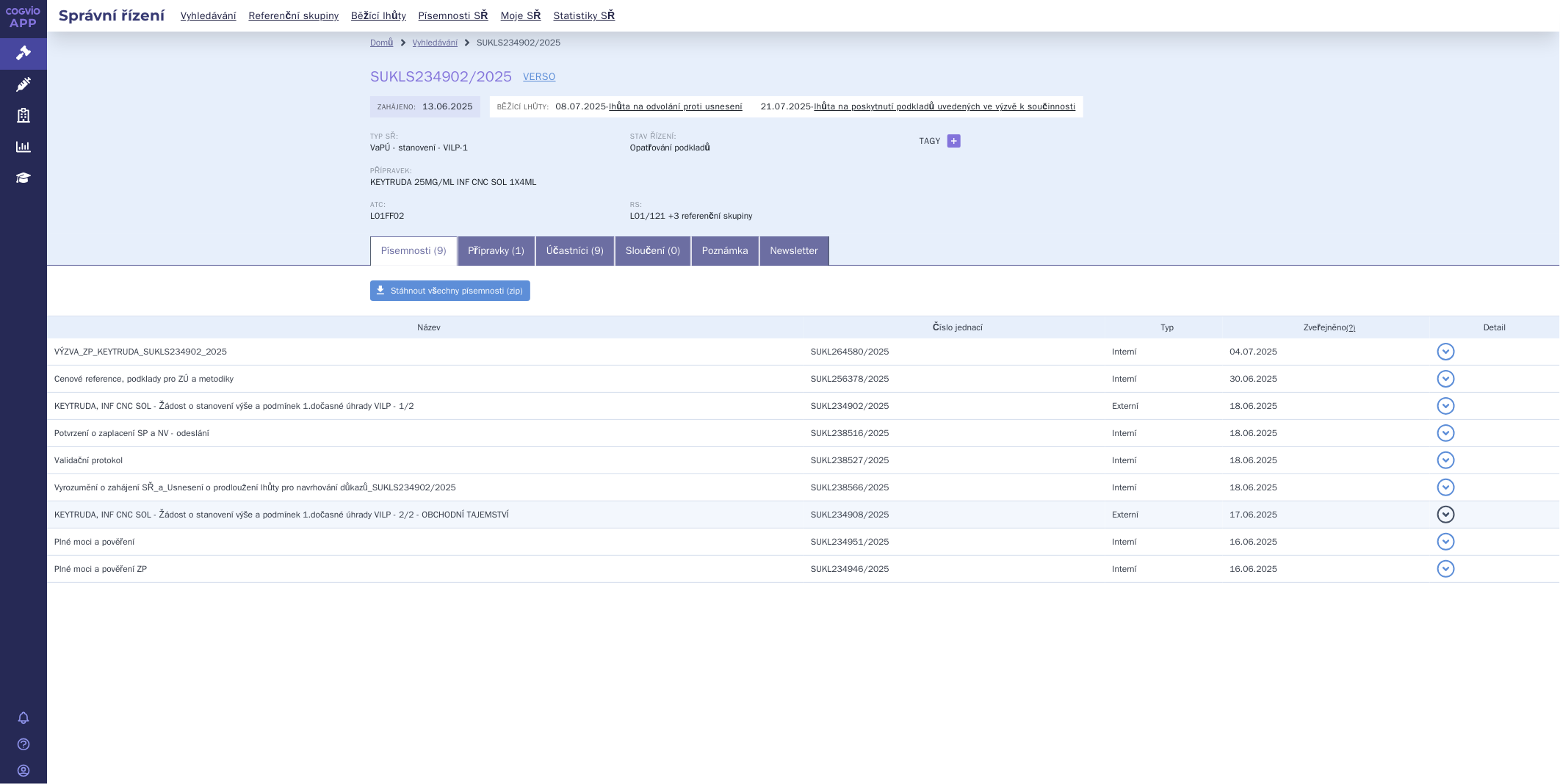 click on "KEYTRUDA, INF CNC SOL - Žádost o stanovení výše a podmínek 1.dočasné úhrady VILP - 2/2 - OBCHODNÍ TAJEMSTVÍ" at bounding box center (140, 352) 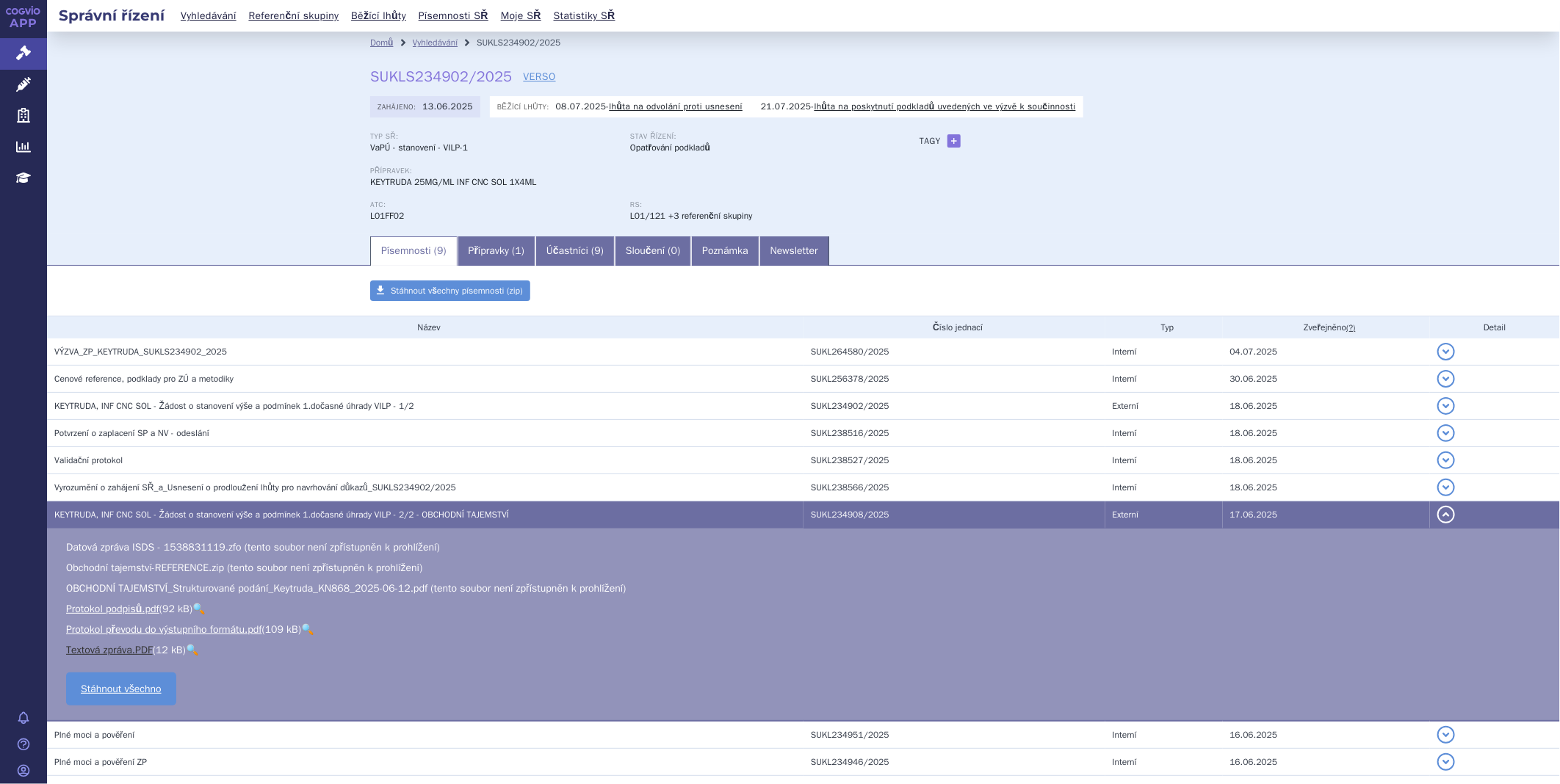 click on "Textová zpráva.PDF" at bounding box center (109, 650) 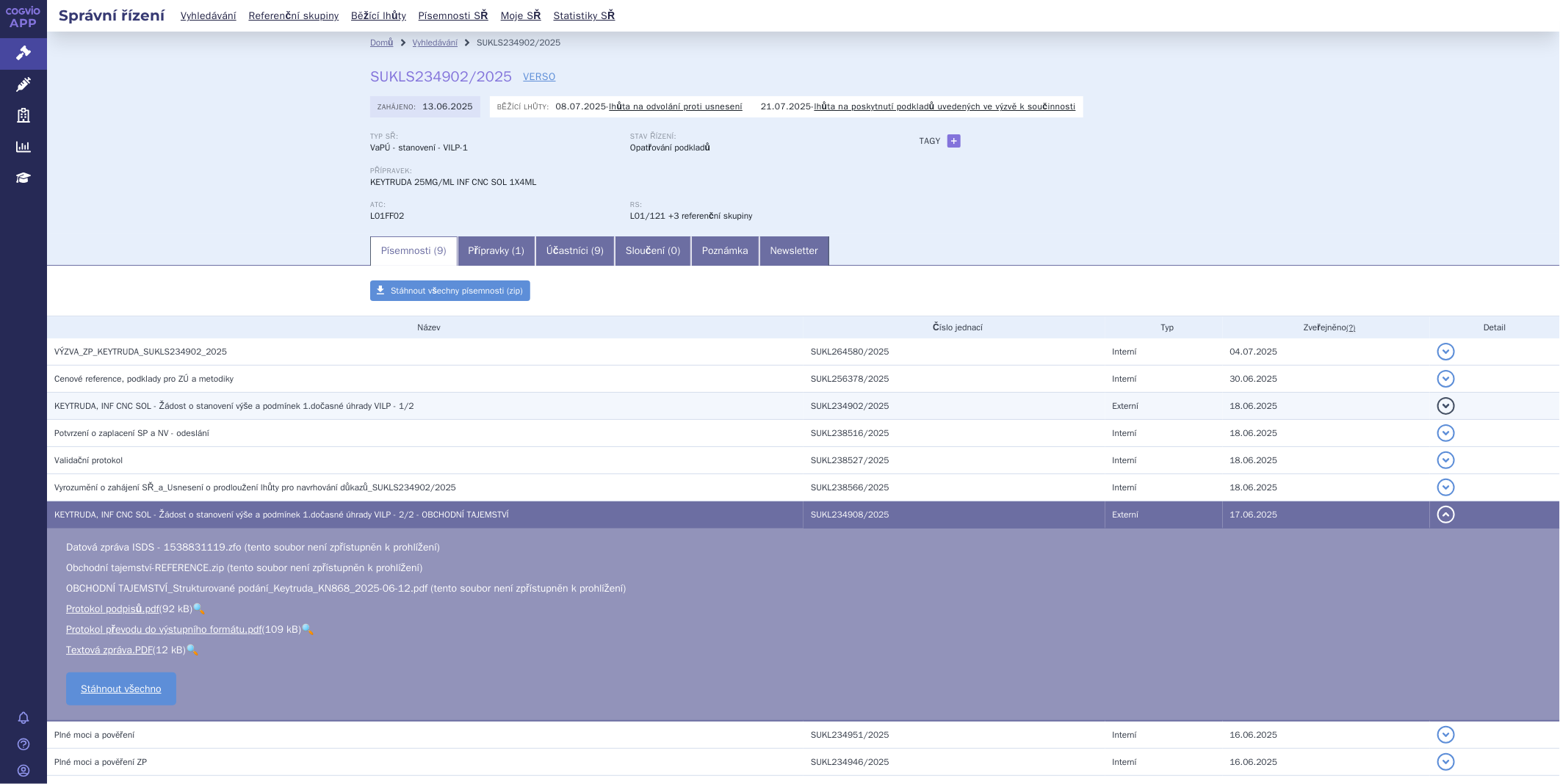 click on "KEYTRUDA, INF CNC SOL - Žádost o stanovení výše a podmínek 1.dočasné úhrady VILP - 1/2" at bounding box center (140, 352) 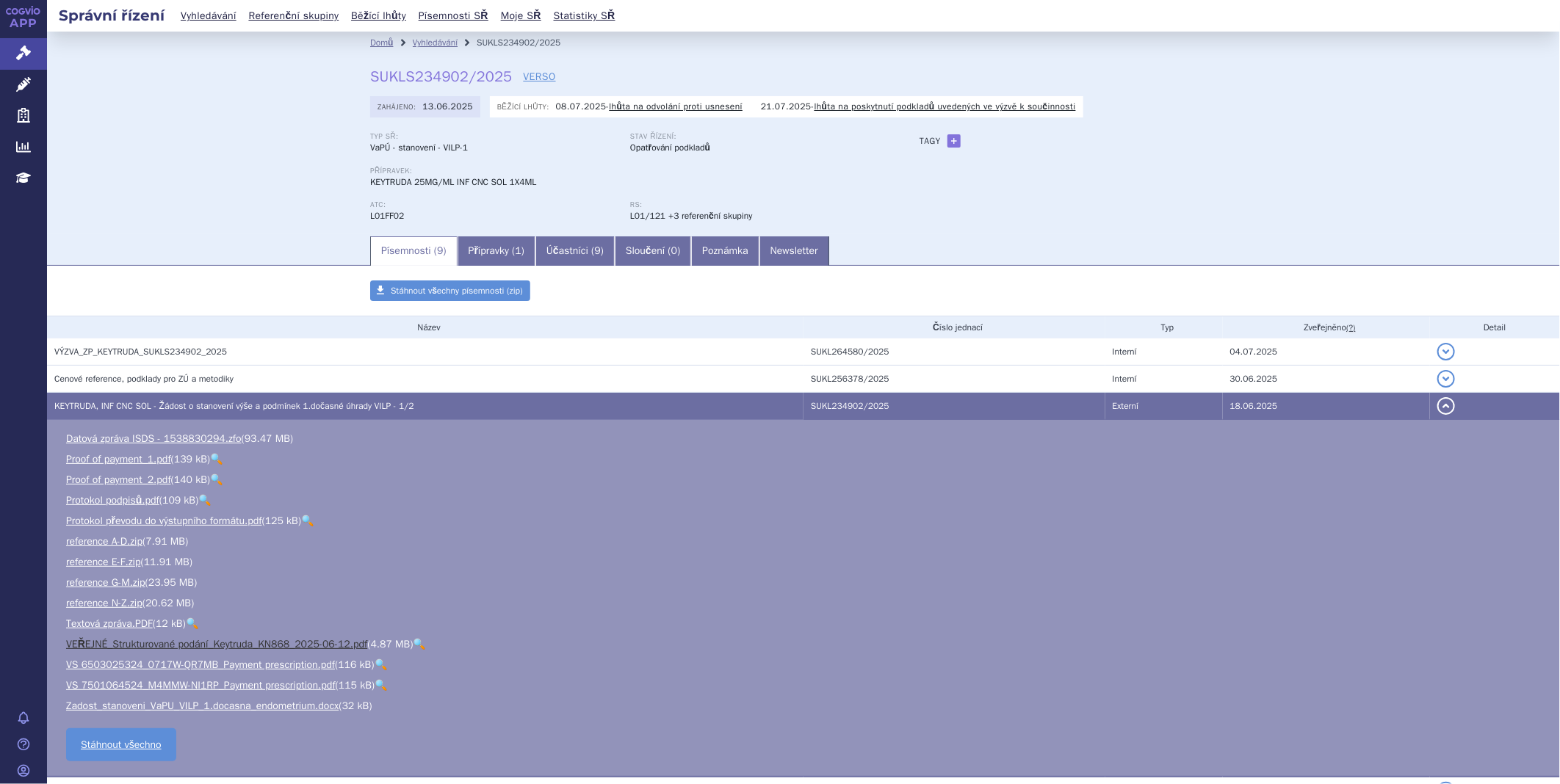 click on "VEŘEJNÉ_Strukturované podání_Keytruda_KN868_2025-06-12.pdf" at bounding box center (217, 644) 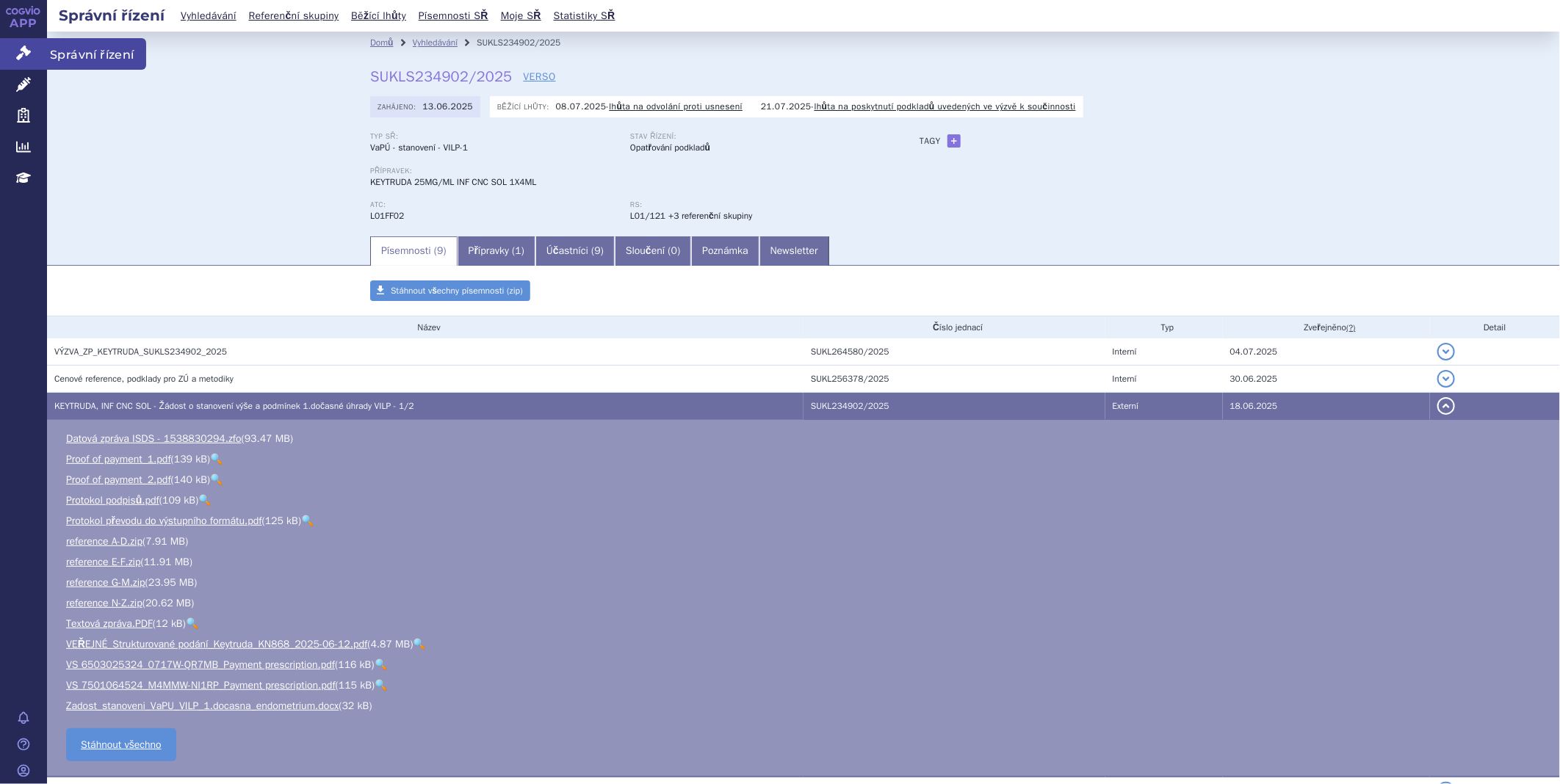 click on "Správní řízení" at bounding box center [24, 54] 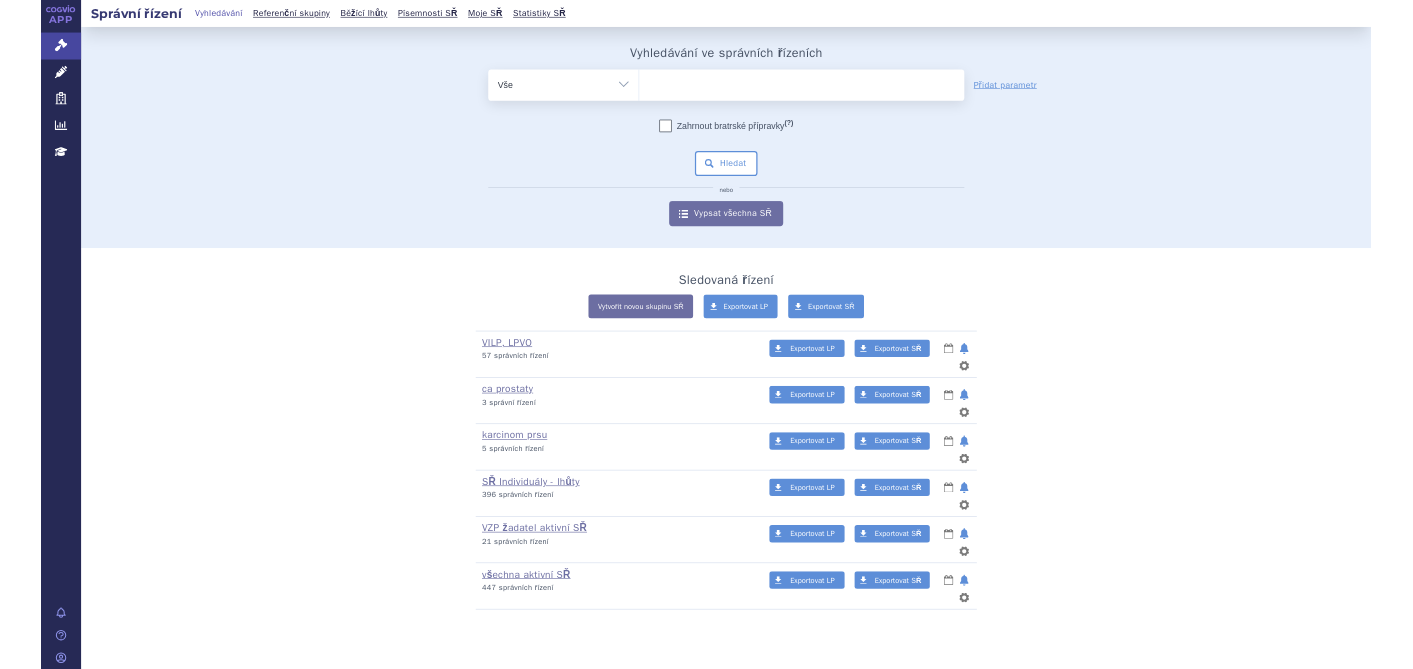 scroll, scrollTop: 0, scrollLeft: 0, axis: both 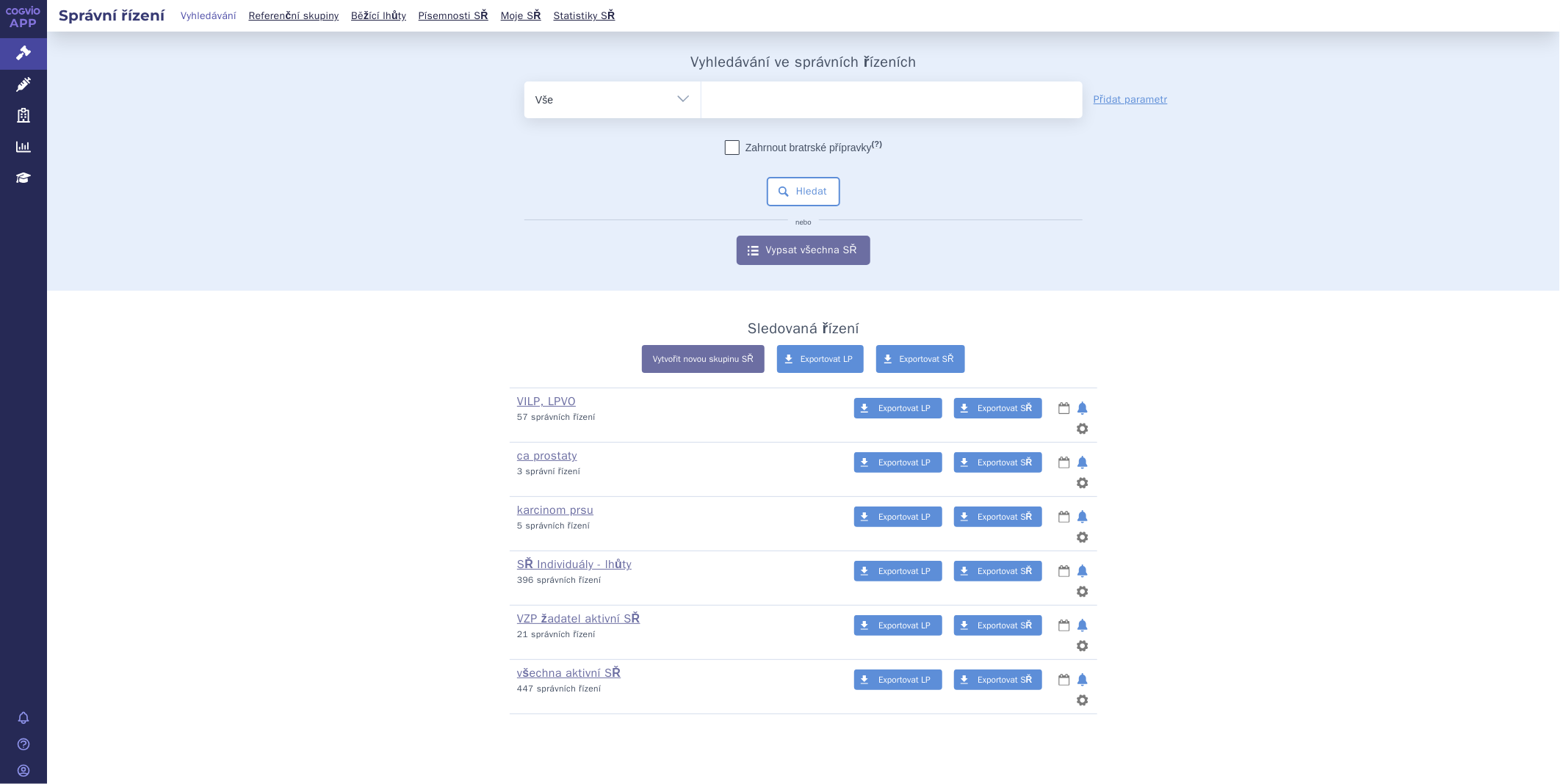 click on "Vyhledávání ve správních řízeních
odstranit
Vše
Spisová značka
Od" at bounding box center (804, 159) 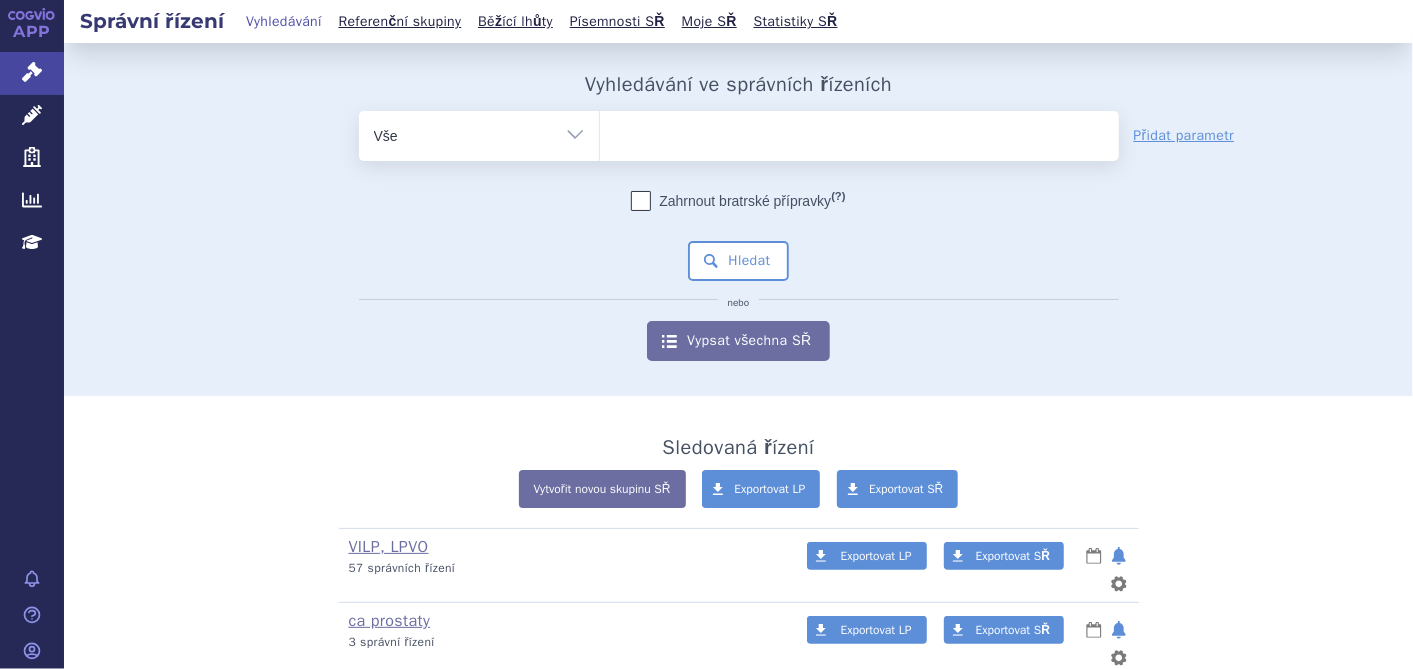 click on "odstranit
Vše
Spisová značka
Typ SŘ" at bounding box center (739, 236) 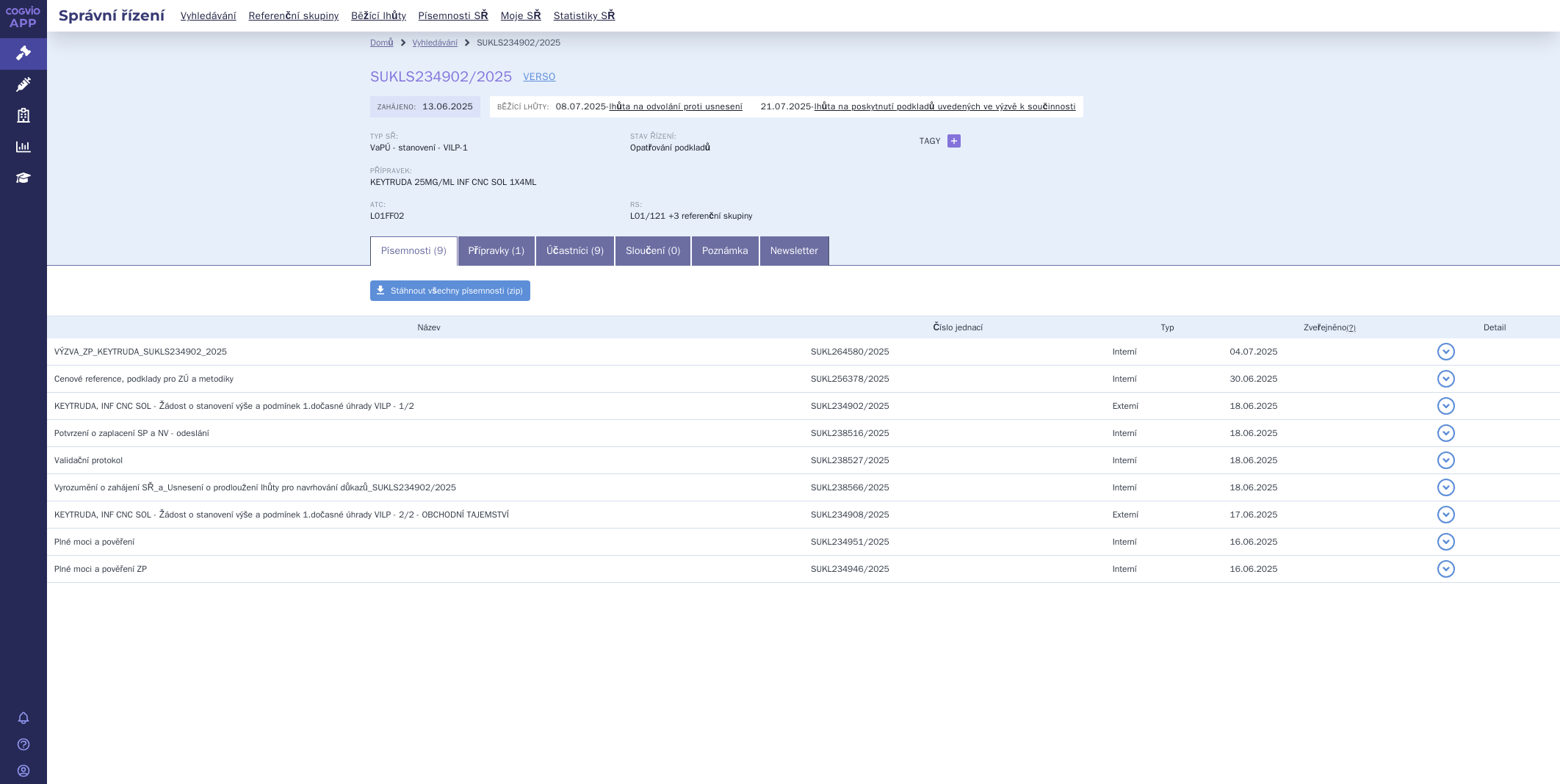 scroll, scrollTop: 0, scrollLeft: 0, axis: both 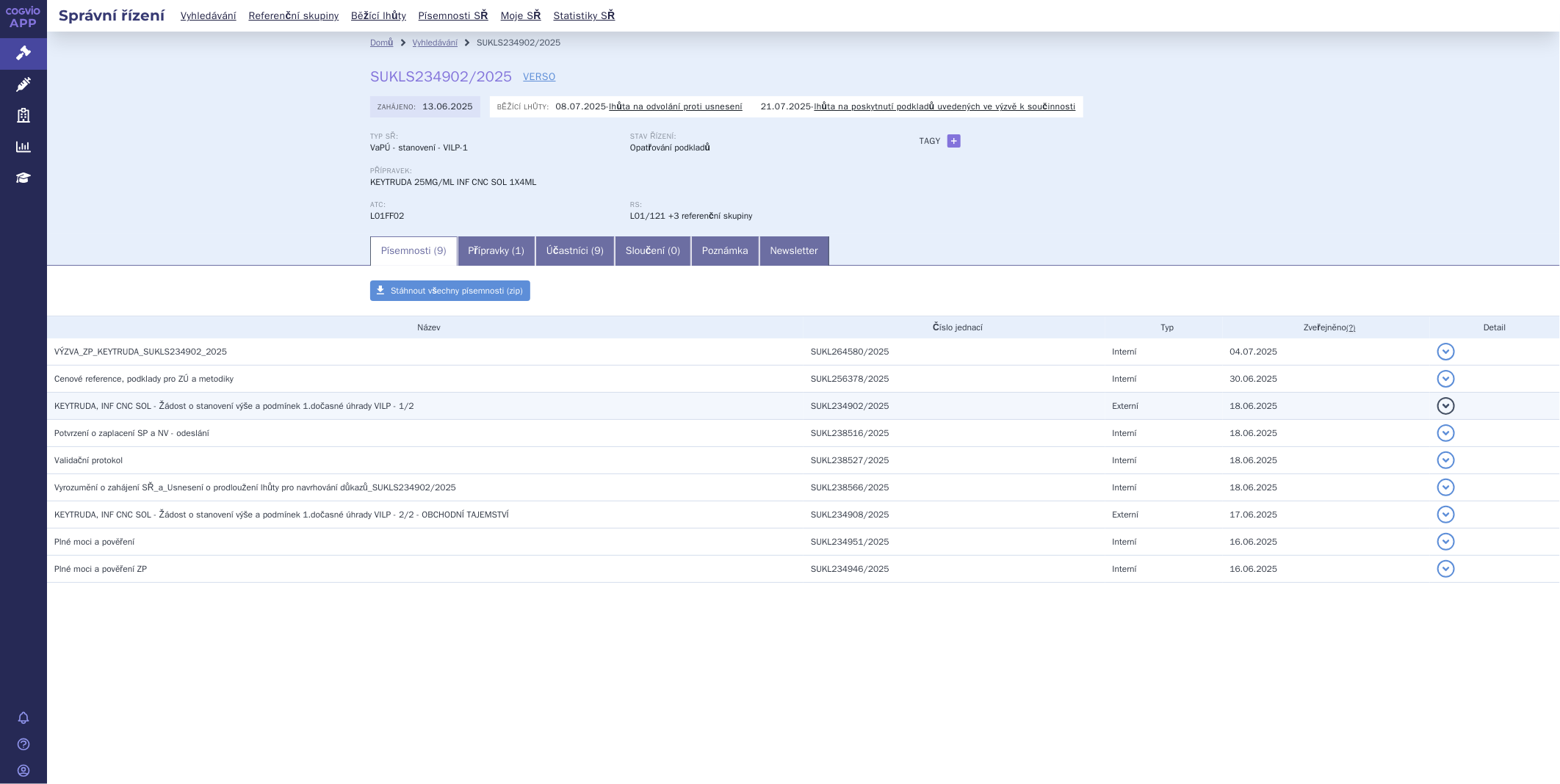 click on "KEYTRUDA, INF CNC SOL - Žádost o stanovení výše a podmínek 1.dočasné úhrady VILP - 1/2" at bounding box center (140, 352) 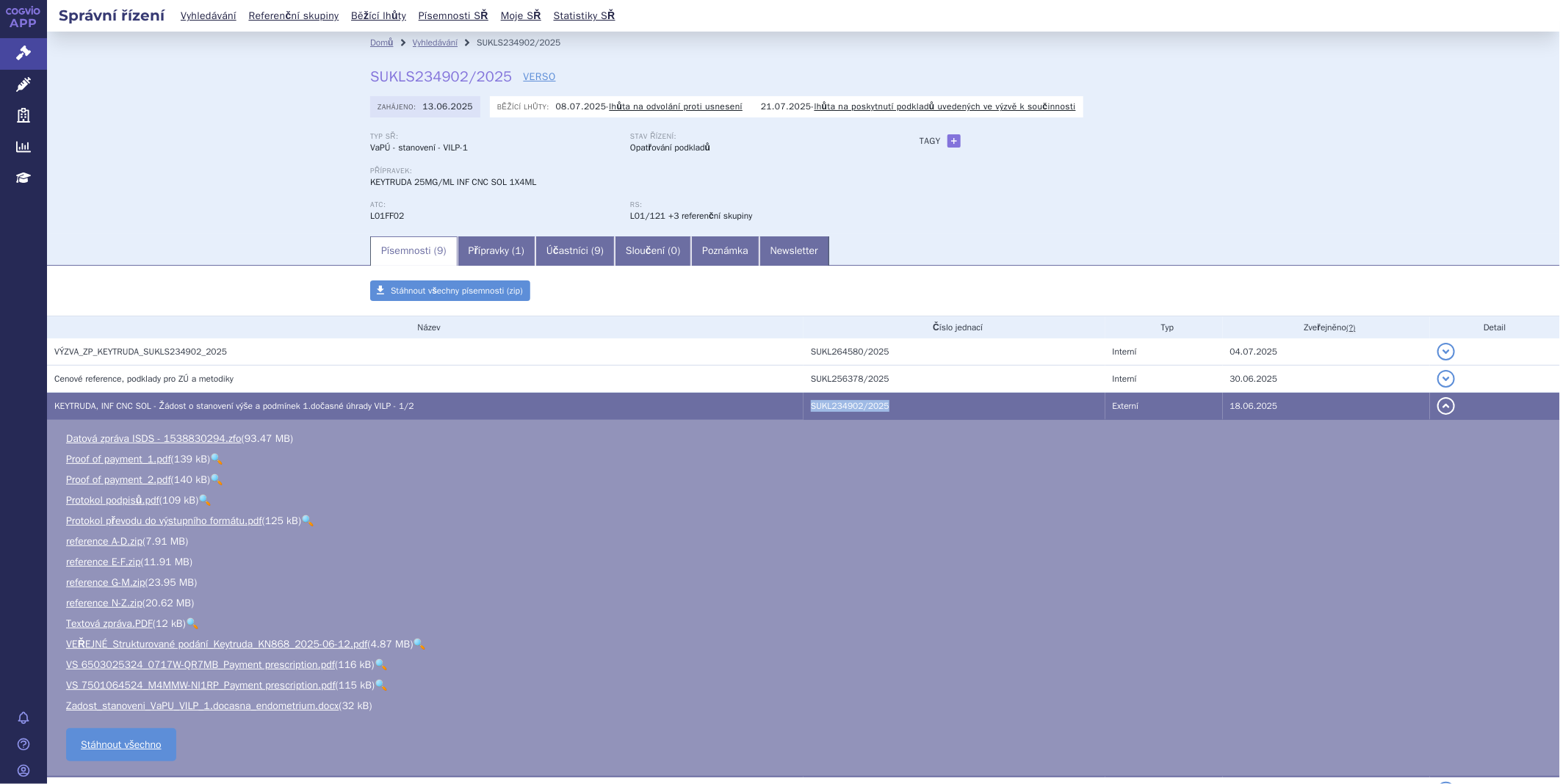 drag, startPoint x: 880, startPoint y: 400, endPoint x: 796, endPoint y: 400, distance: 84 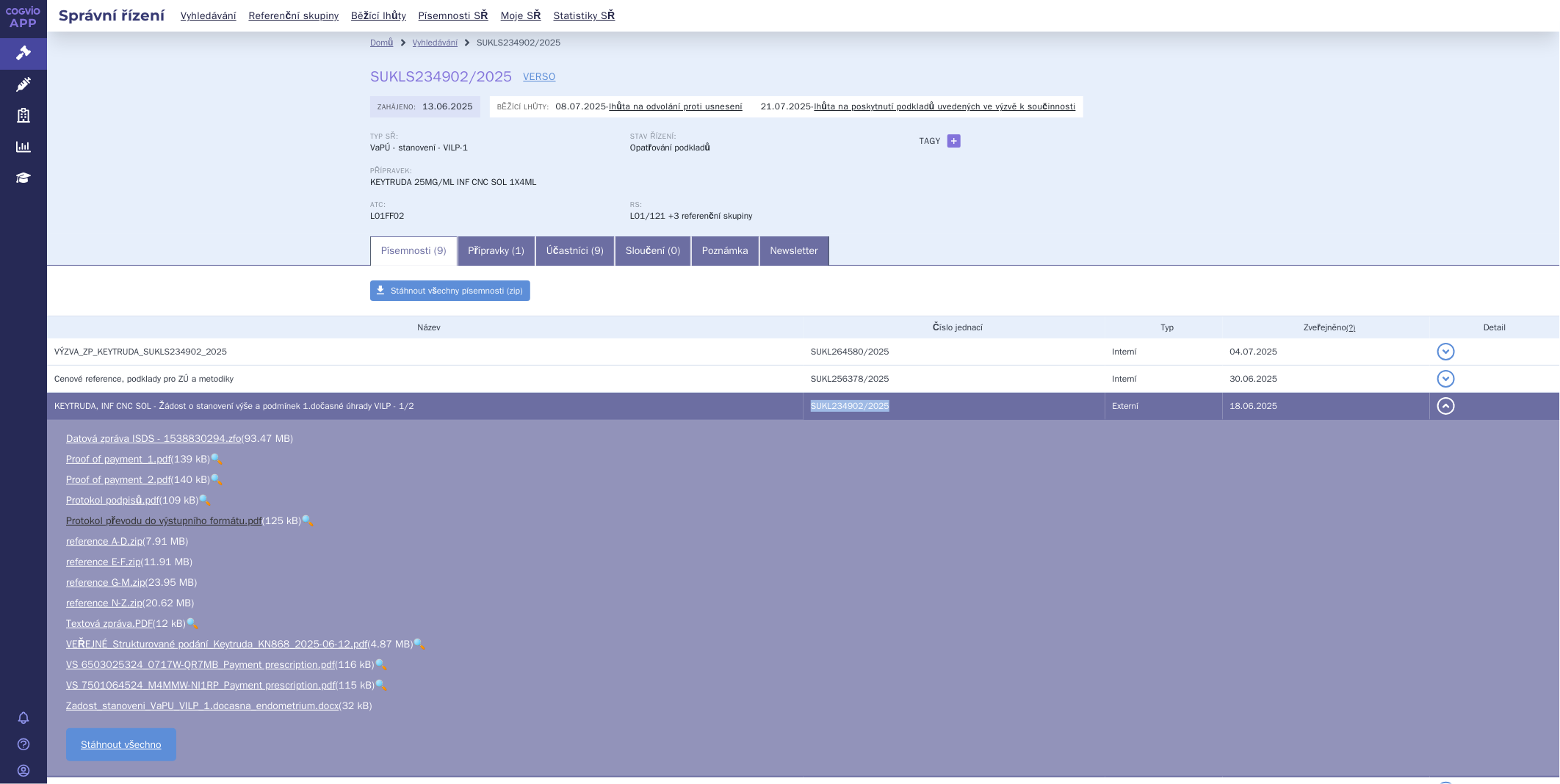 copy on "SUKL234902/2025" 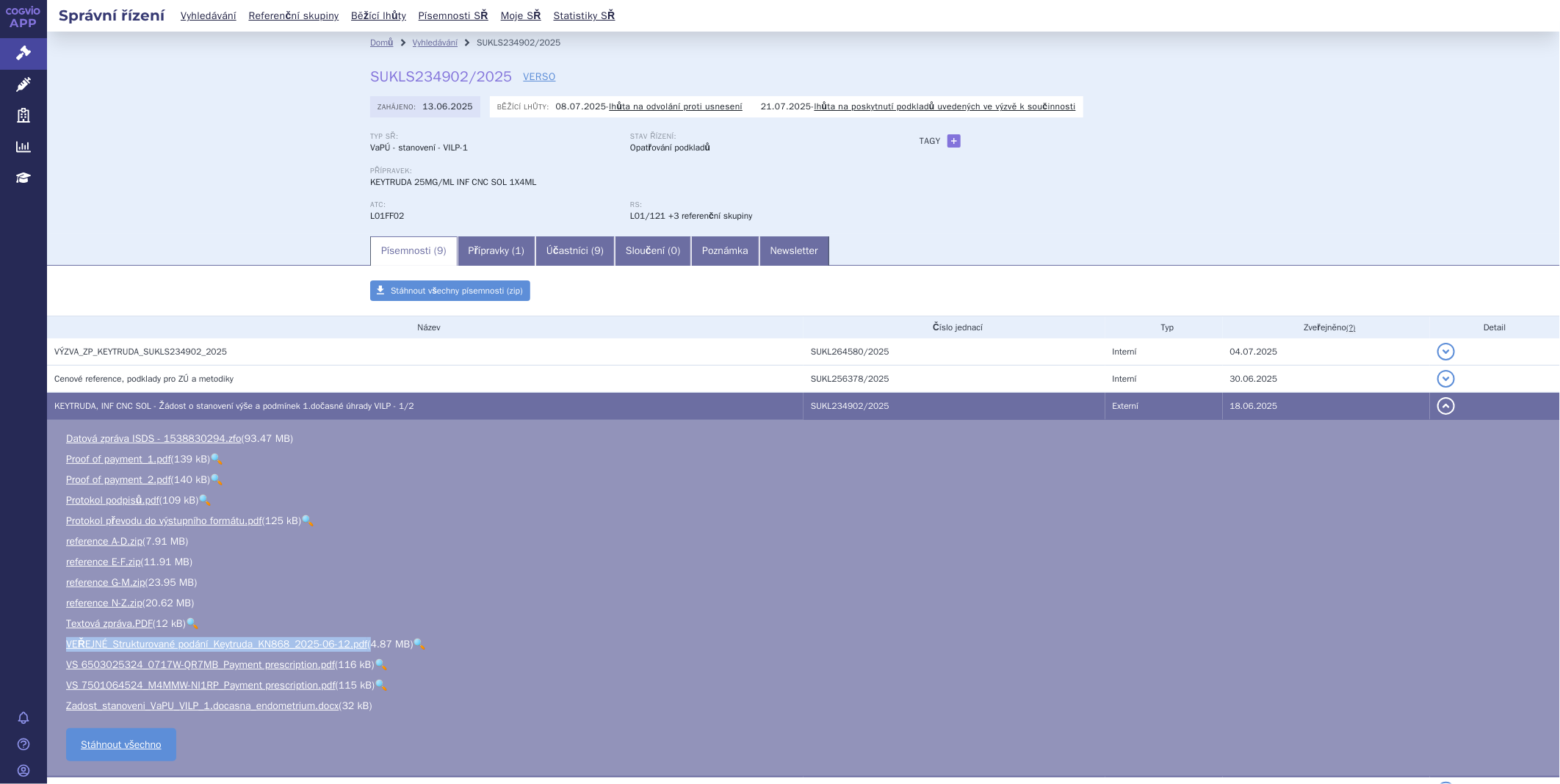 drag, startPoint x: 57, startPoint y: 642, endPoint x: 385, endPoint y: 646, distance: 328.02439 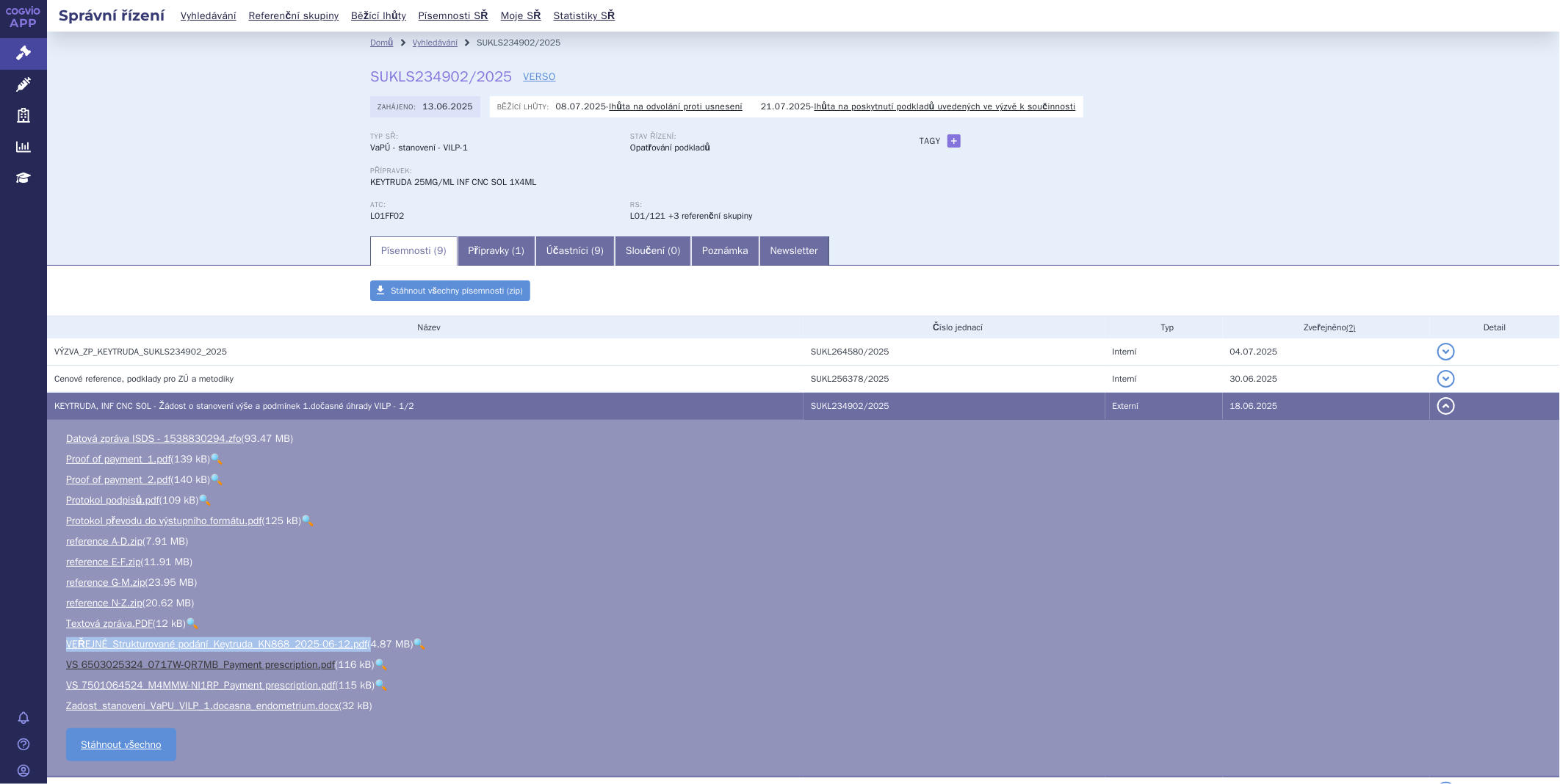 copy on "VEŘEJNÉ_Strukturované podání_Keytruda_KN868_2025-06-12.pdf" 